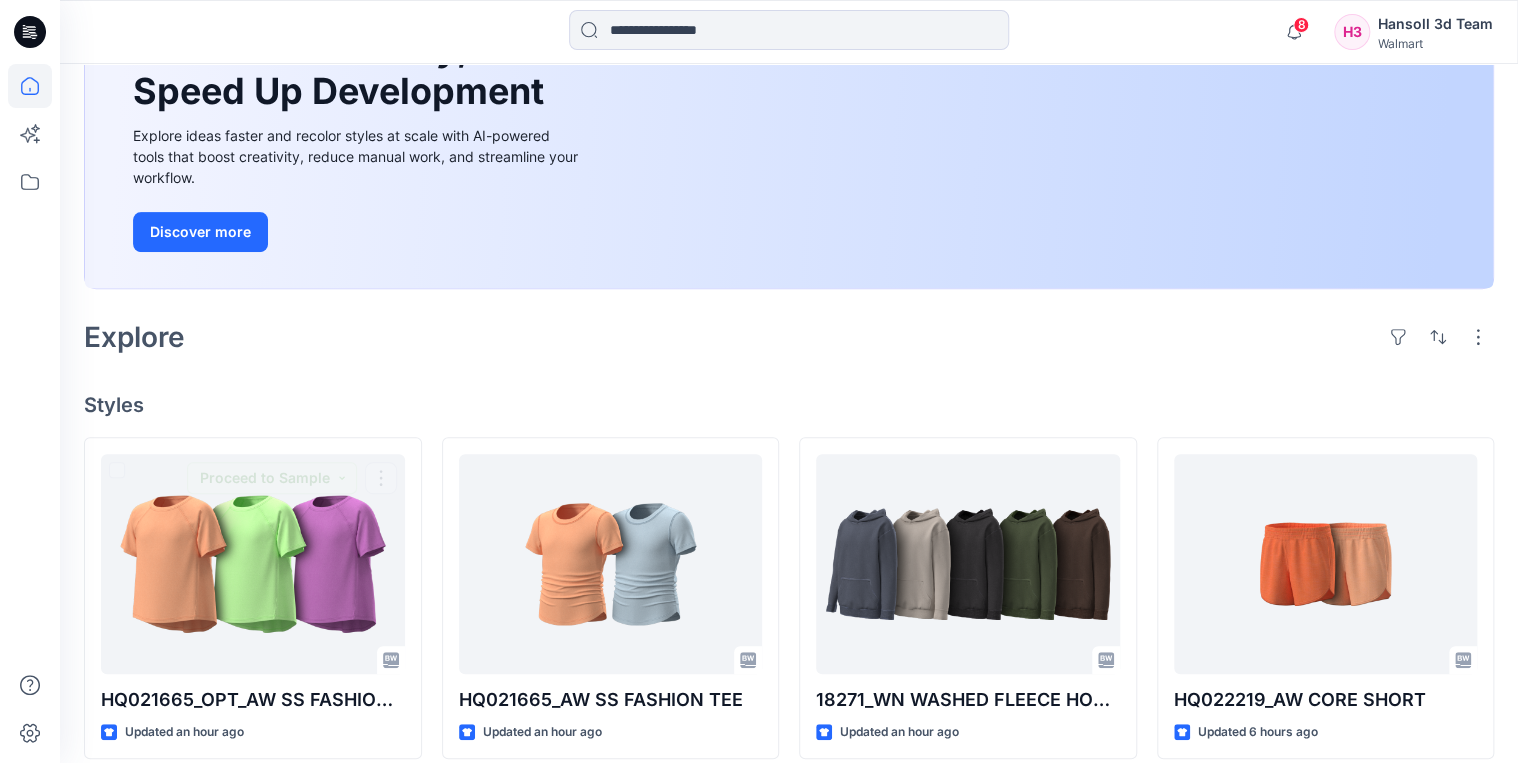 scroll, scrollTop: 160, scrollLeft: 0, axis: vertical 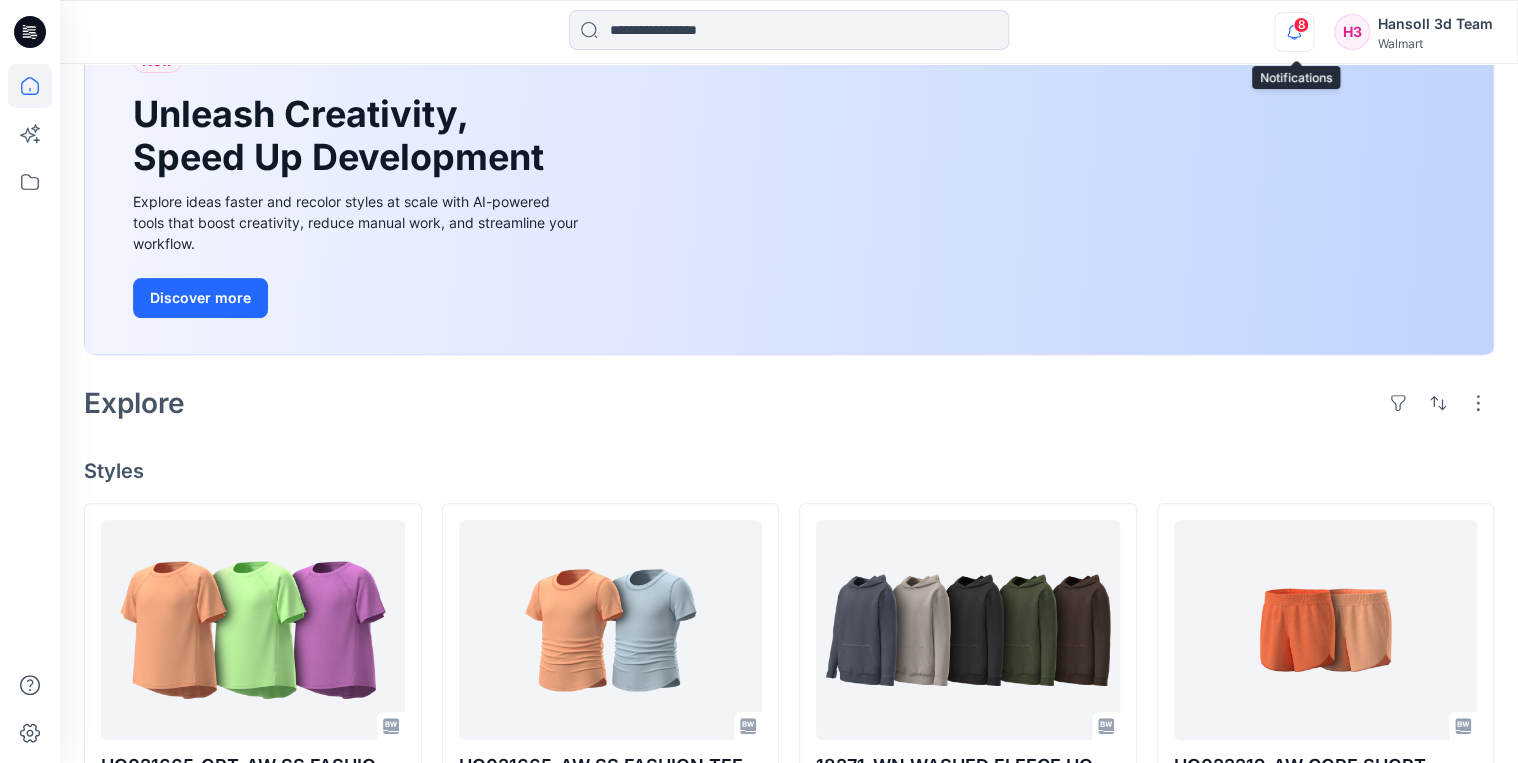 click 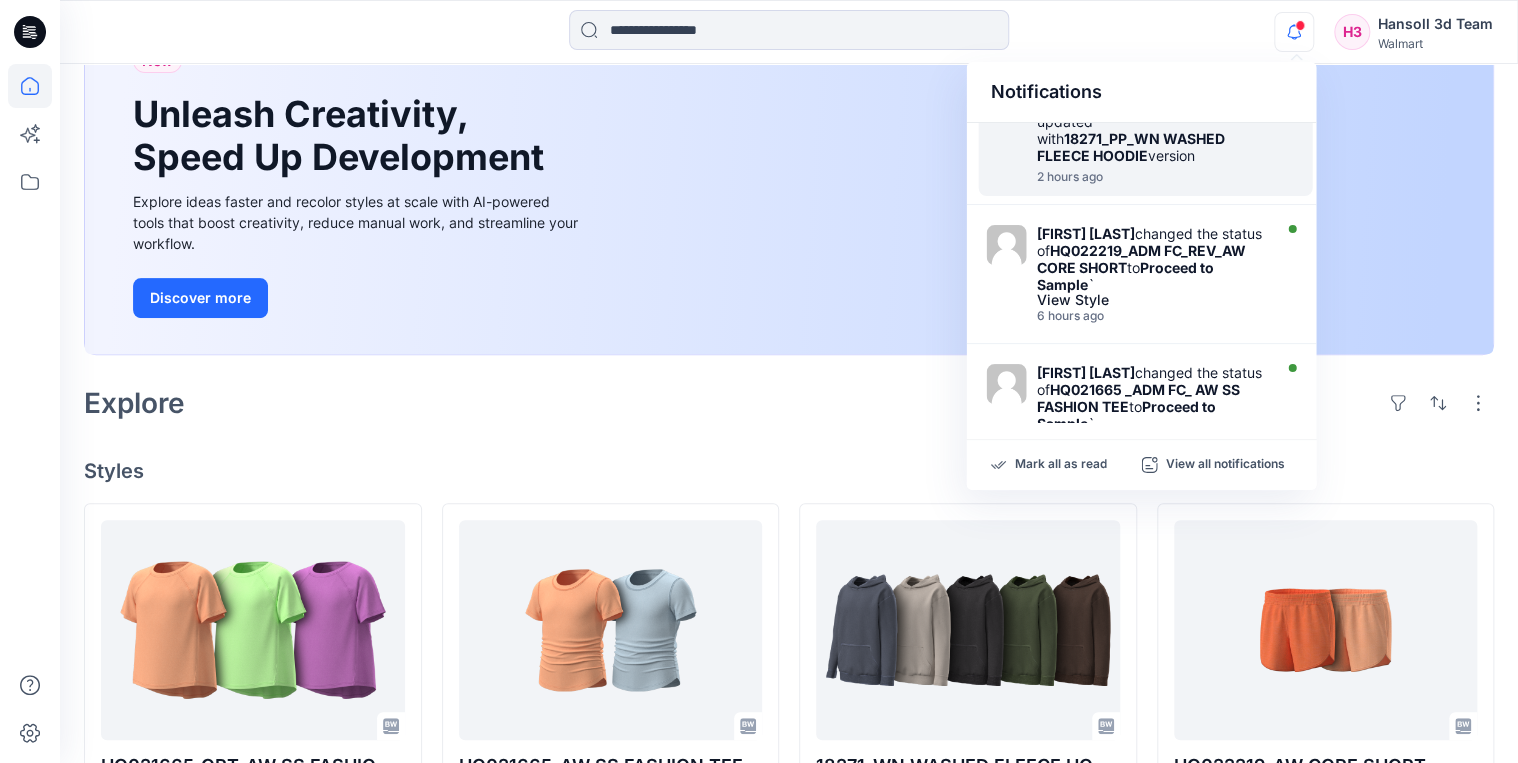 scroll, scrollTop: 480, scrollLeft: 0, axis: vertical 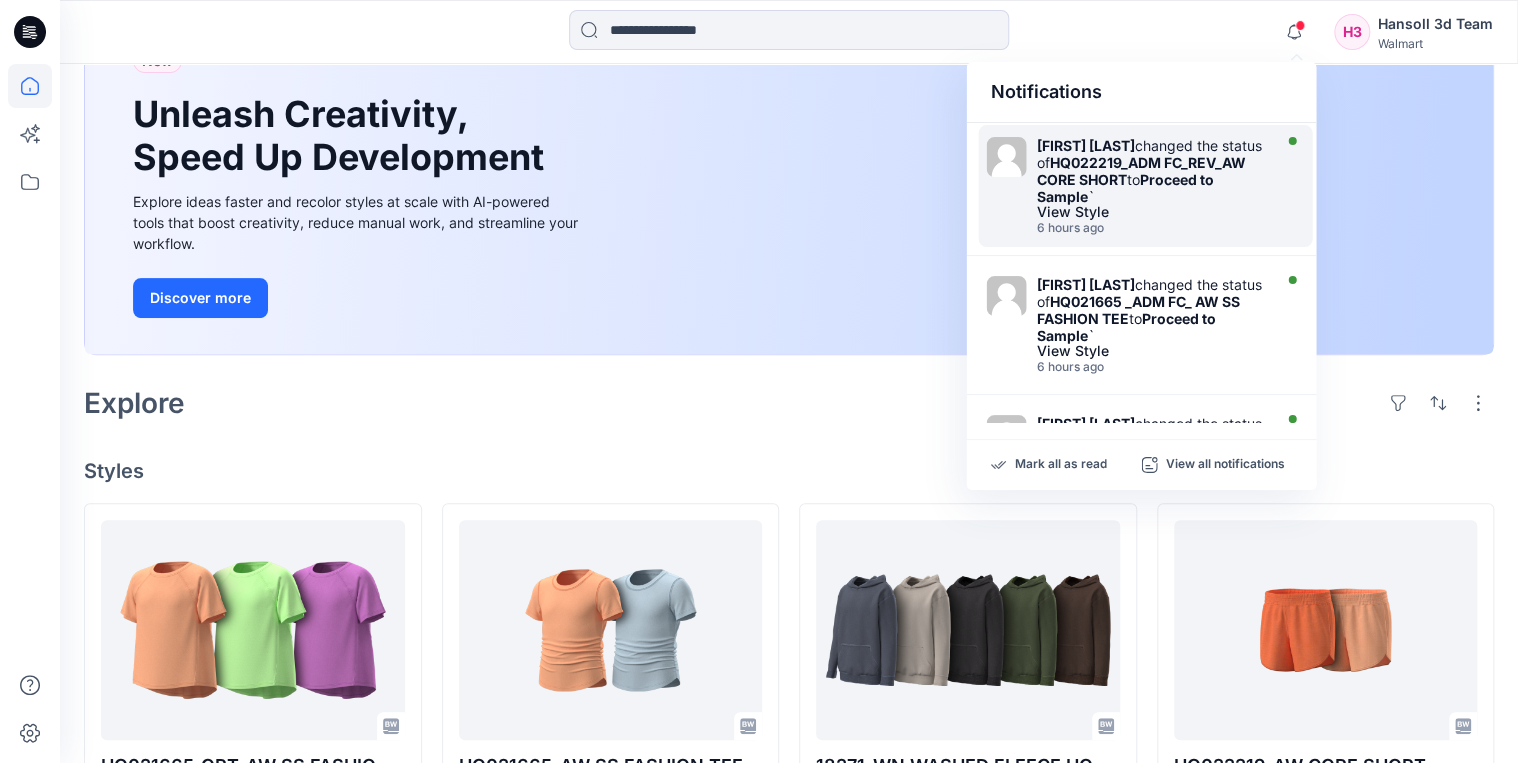 click on "View Style" at bounding box center (1151, 212) 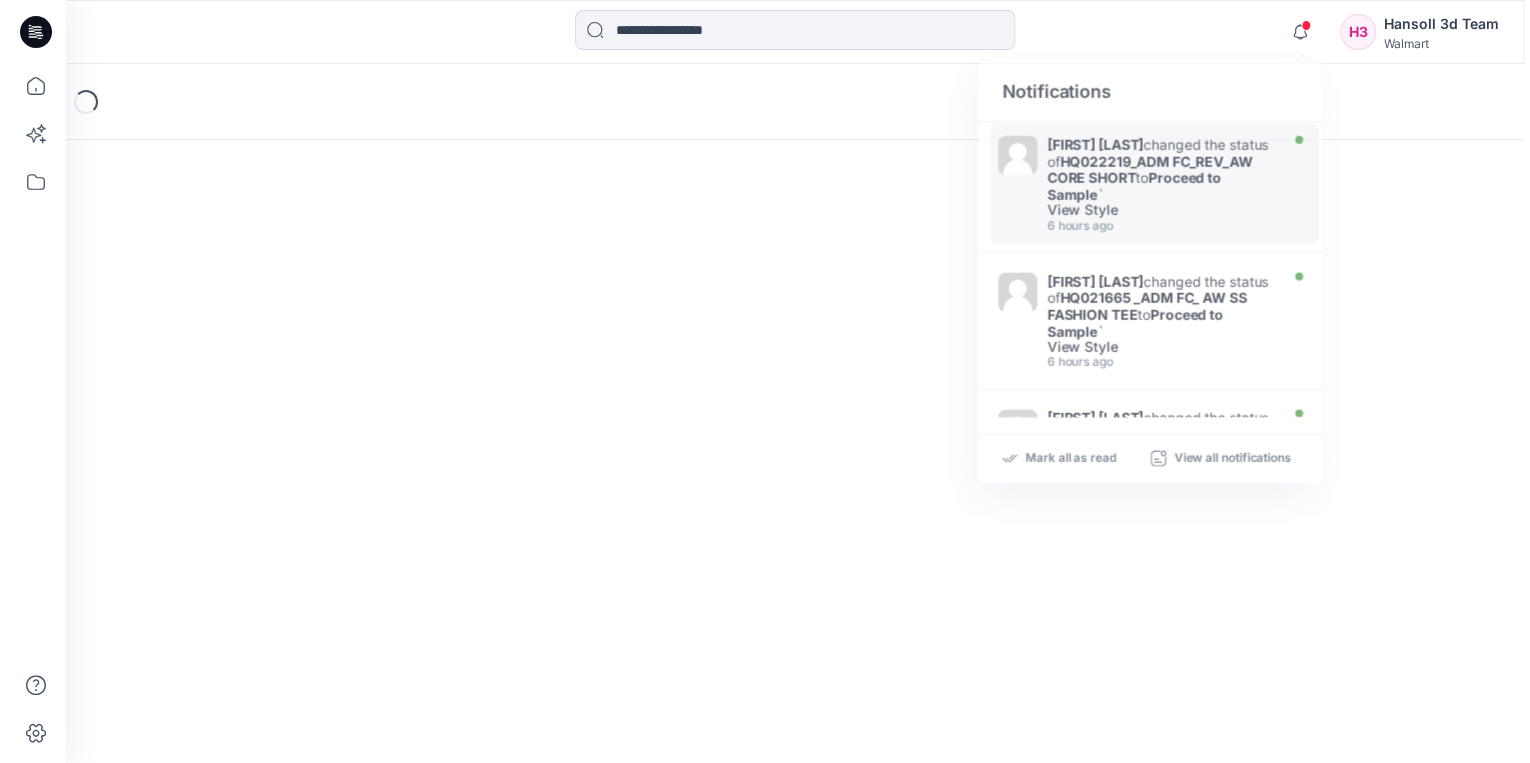 scroll, scrollTop: 0, scrollLeft: 0, axis: both 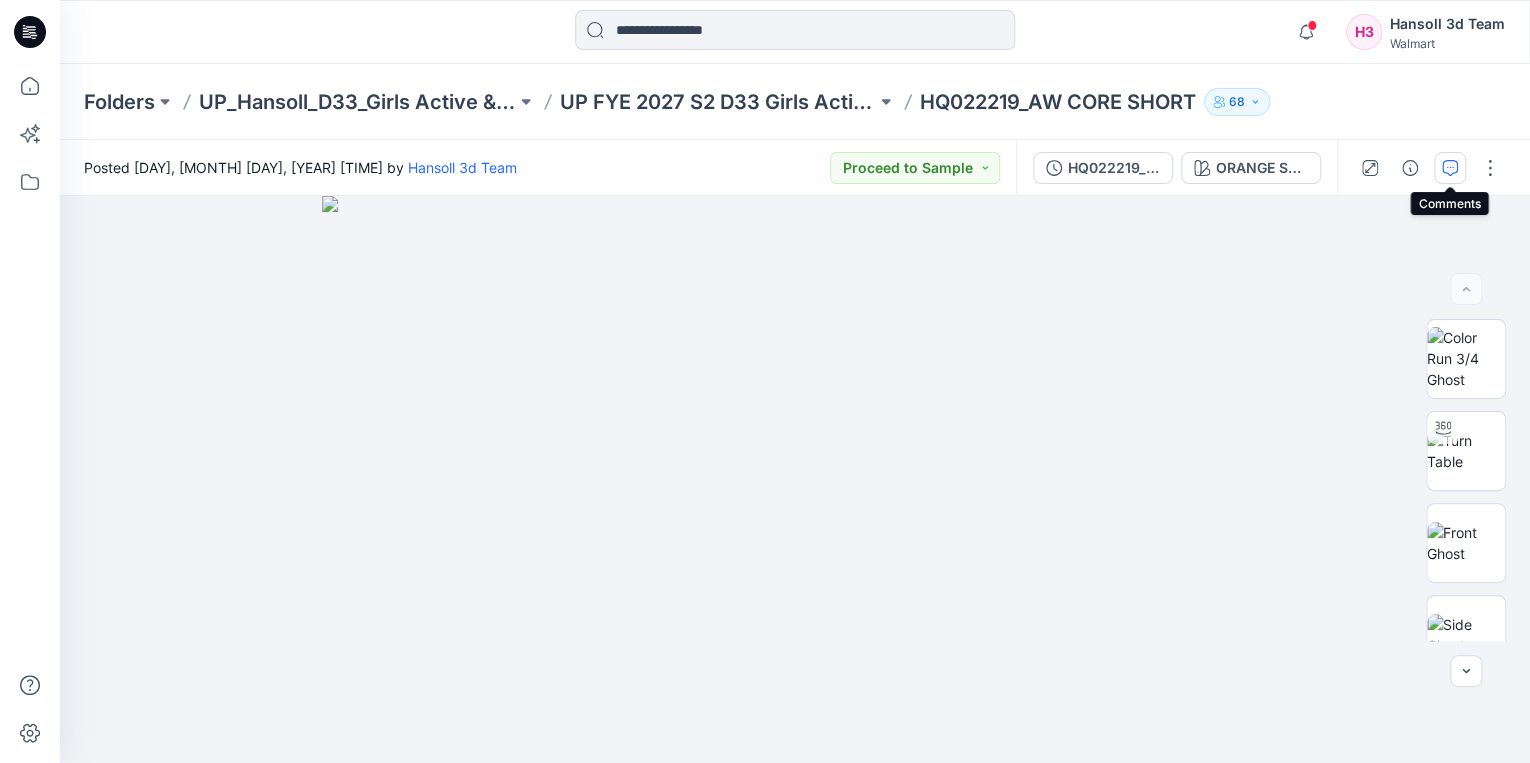 click 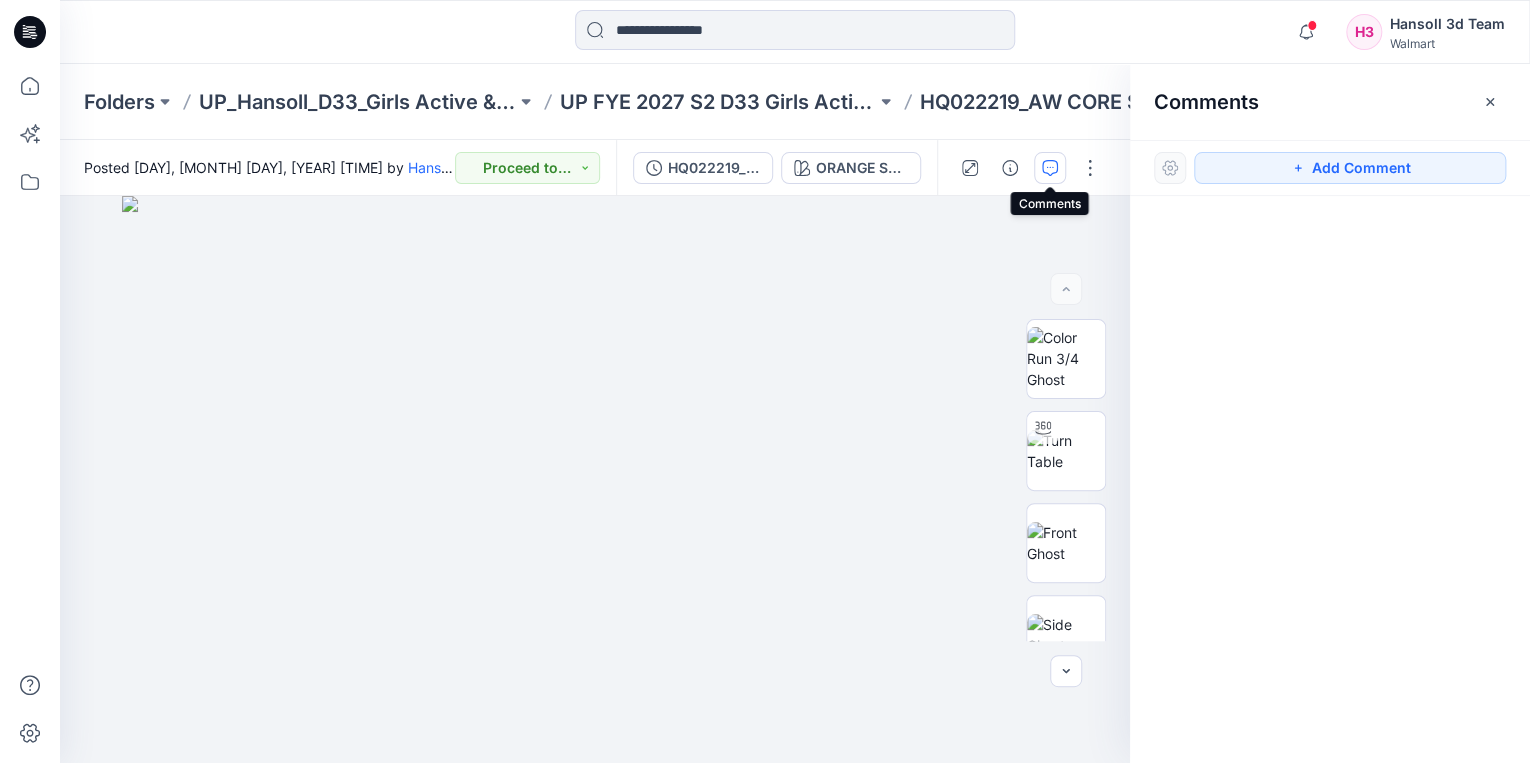 click 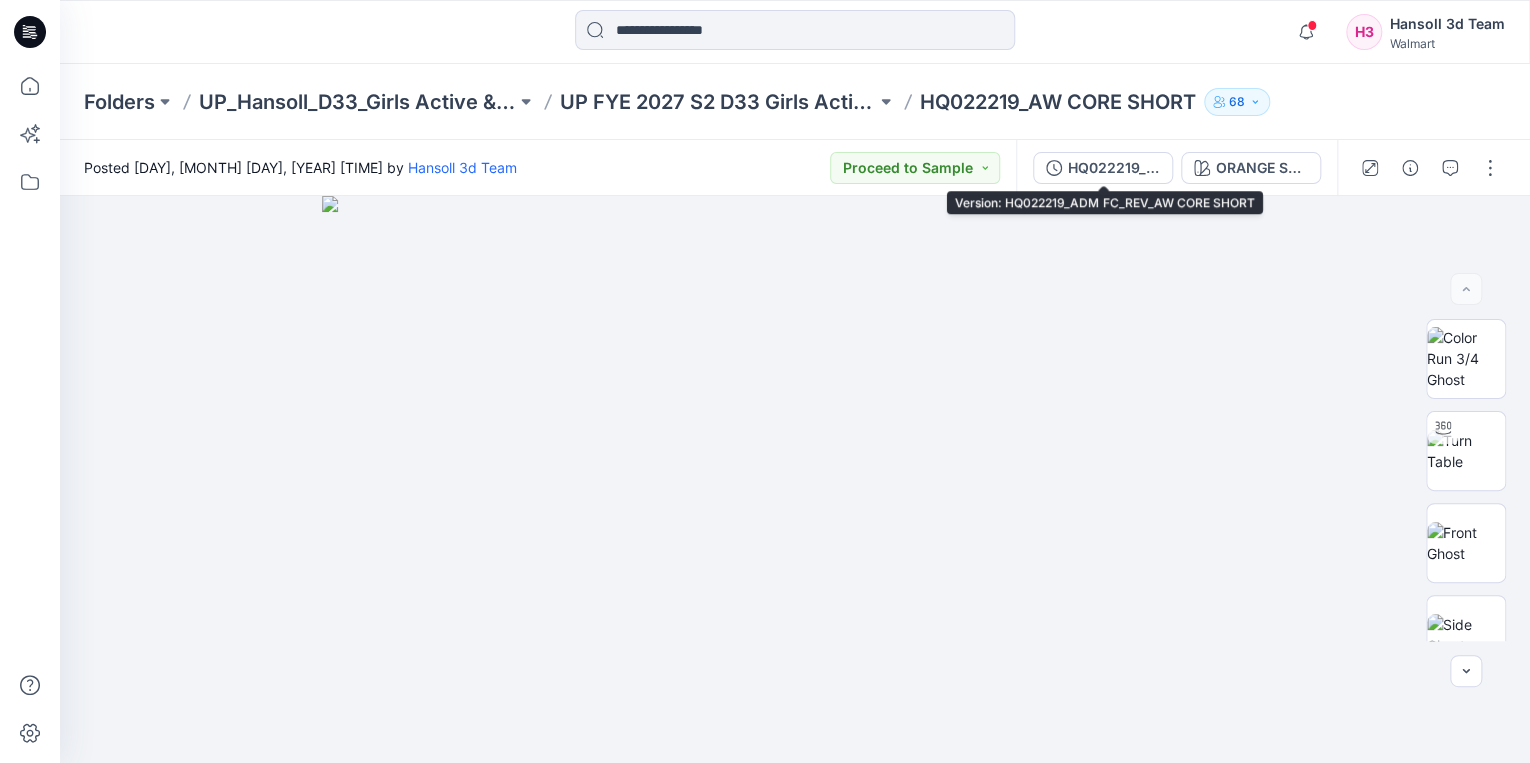 click on "HQ022219_ADM FC_REV_AW CORE SHORT" at bounding box center (1114, 168) 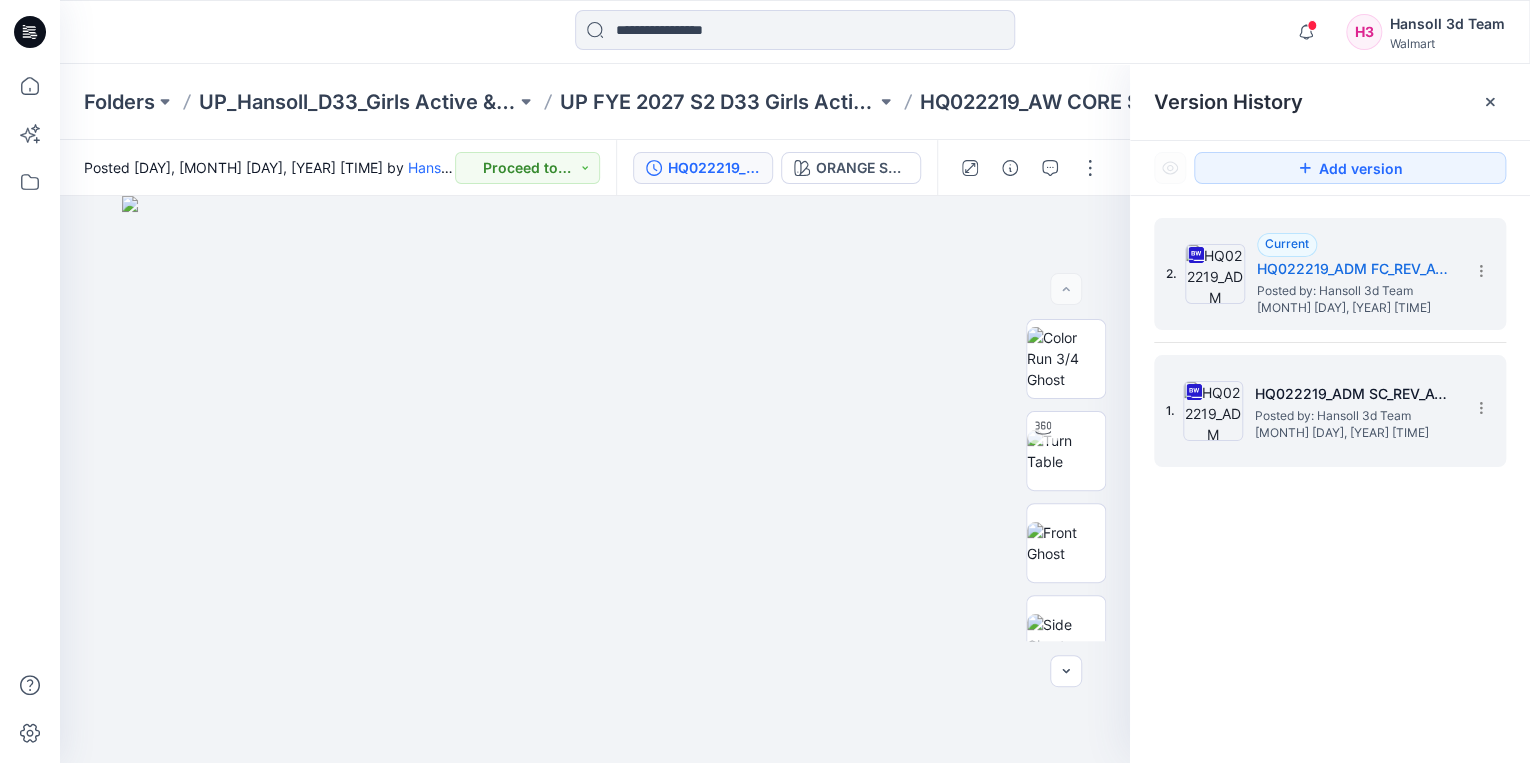 click on "Posted by: Hansoll 3d Team" at bounding box center (1355, 416) 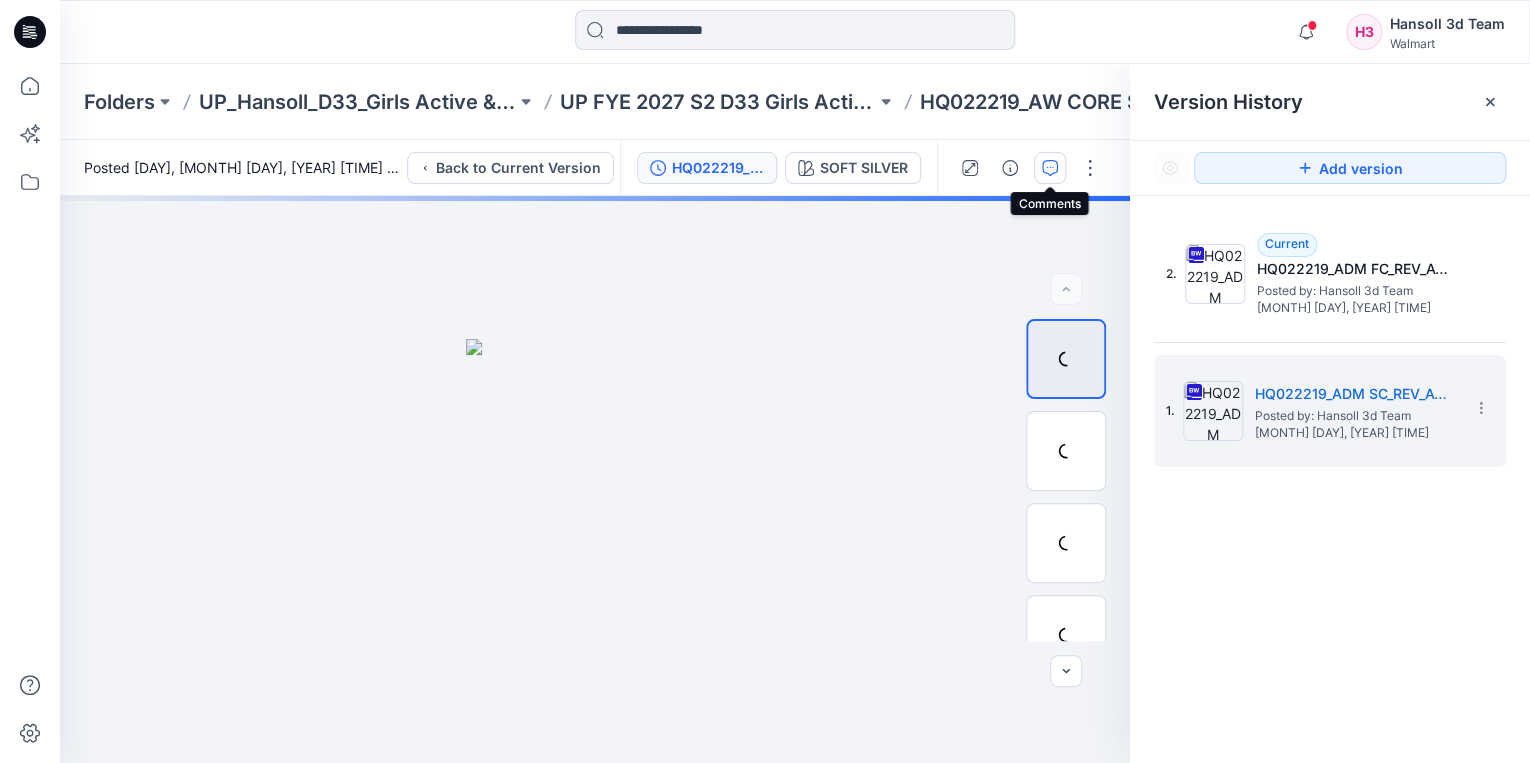 click 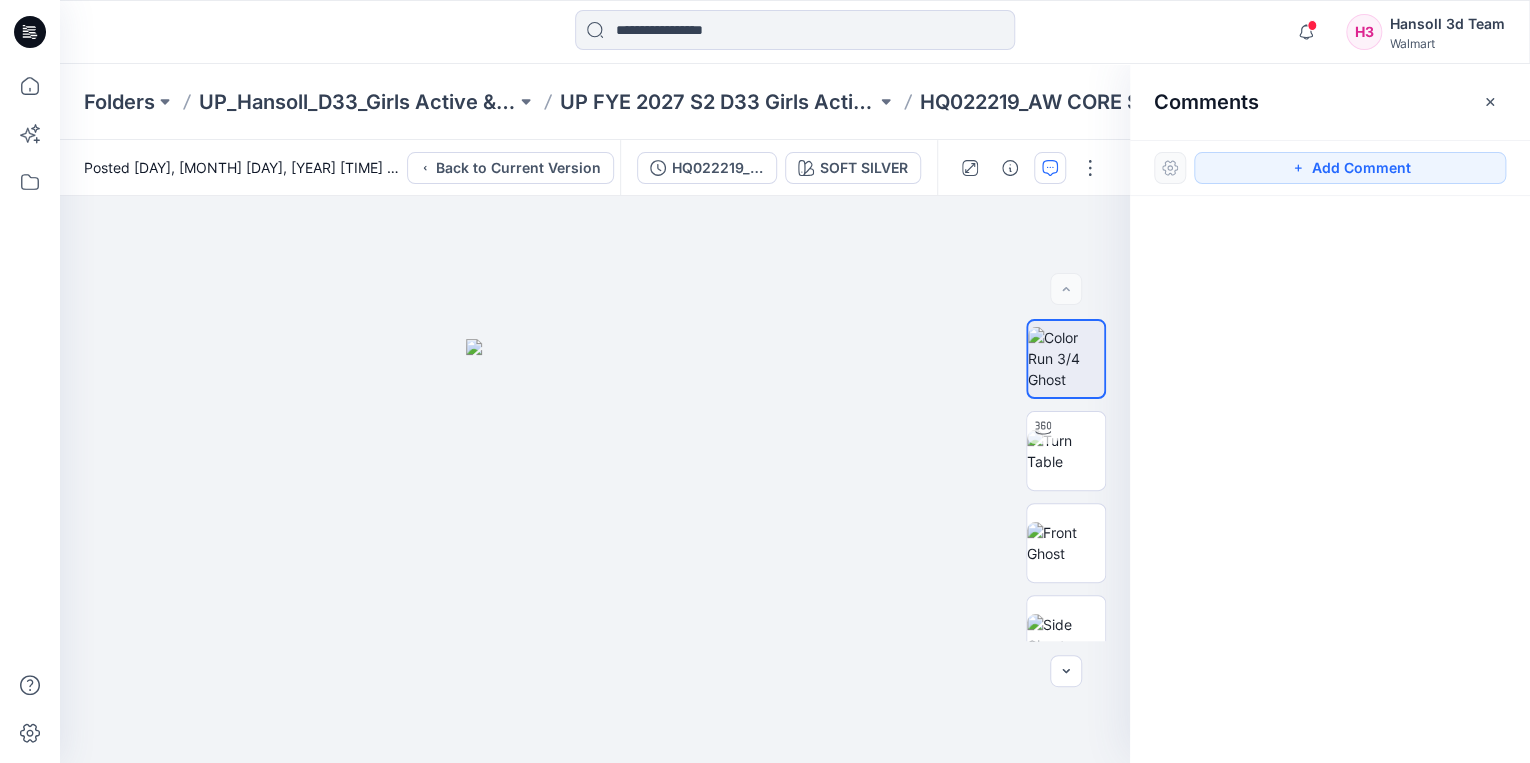 click at bounding box center (1330, 442) 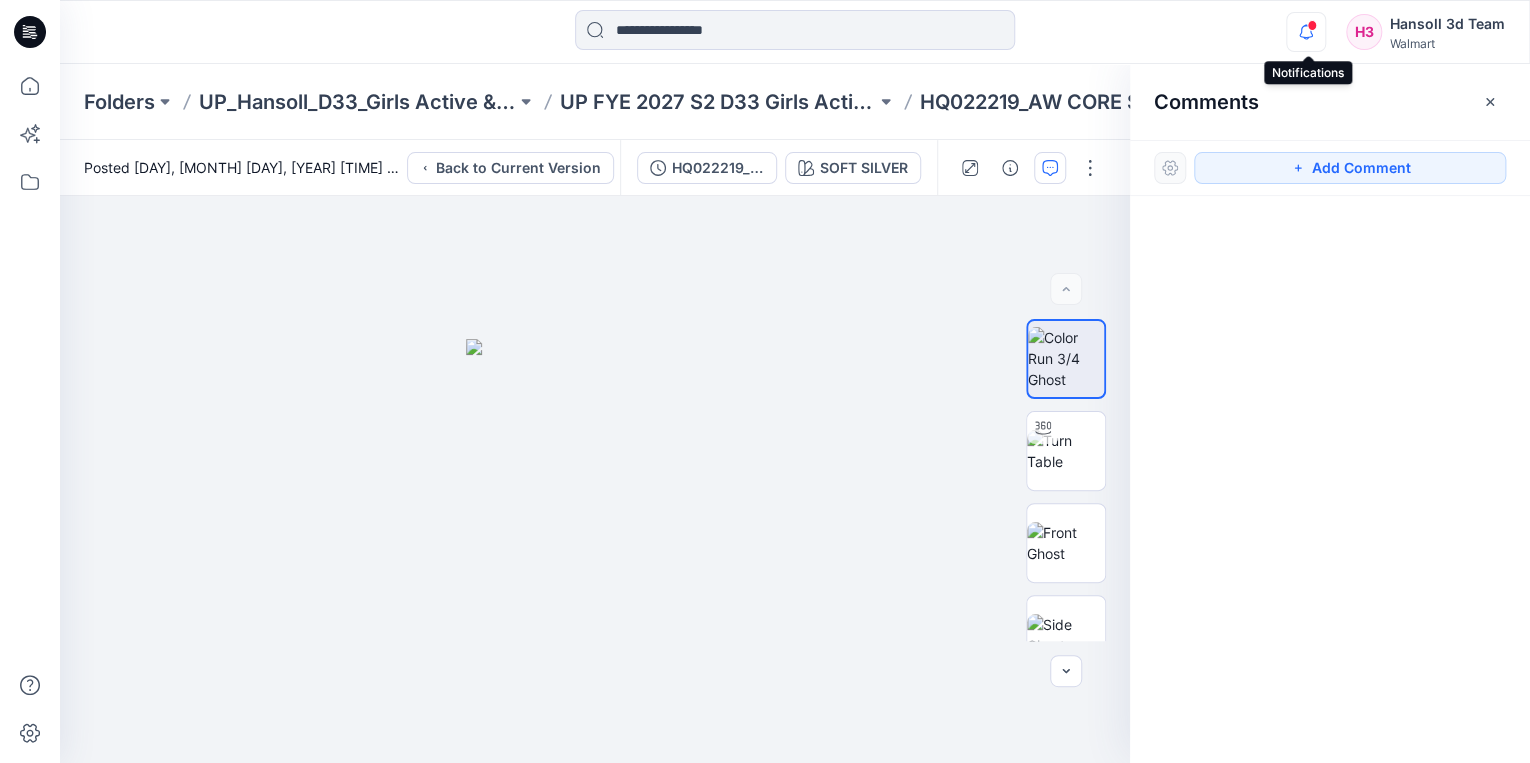 click 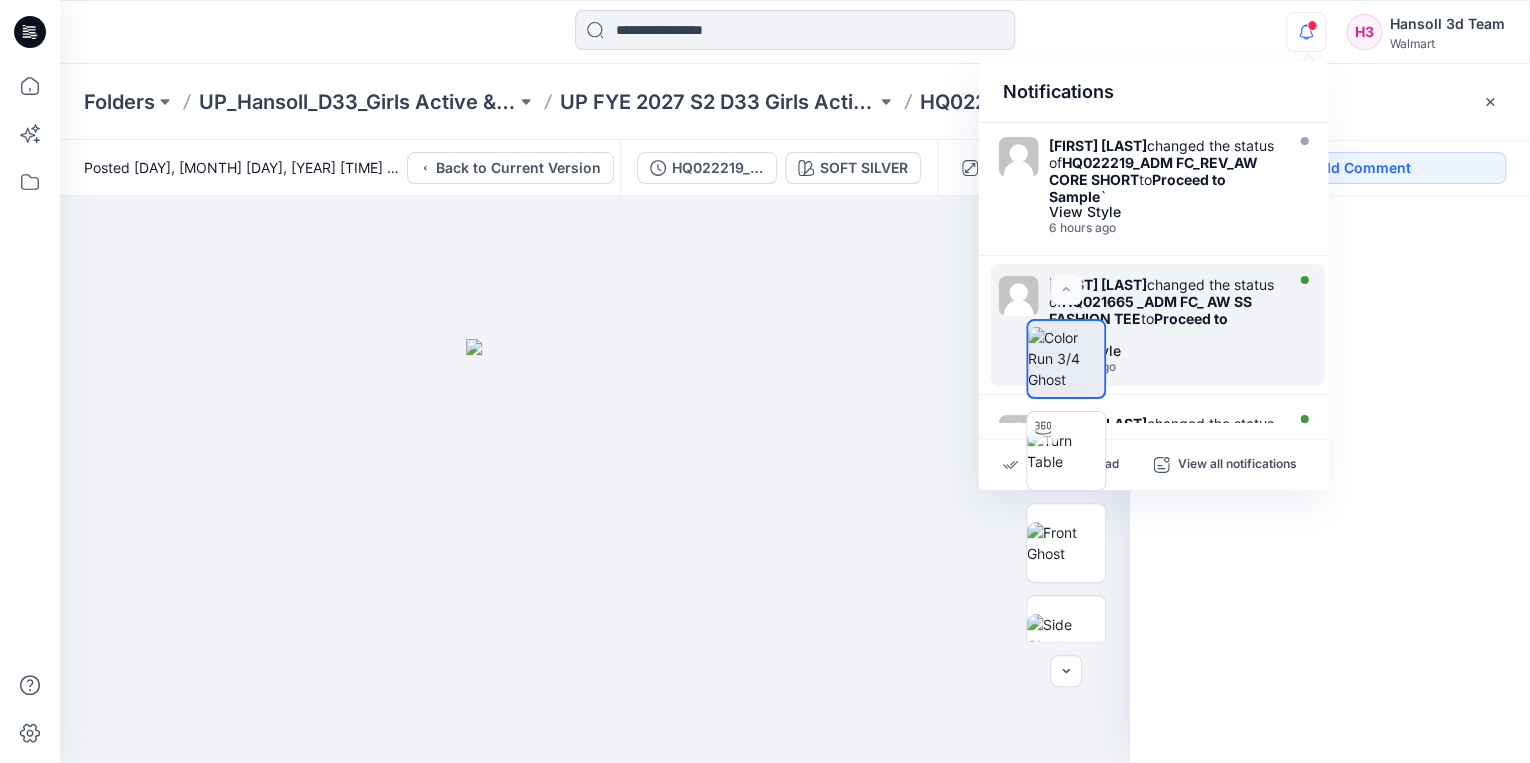 click on "HQ021665 _ADM FC_ AW SS FASHION TEE" at bounding box center (1149, 310) 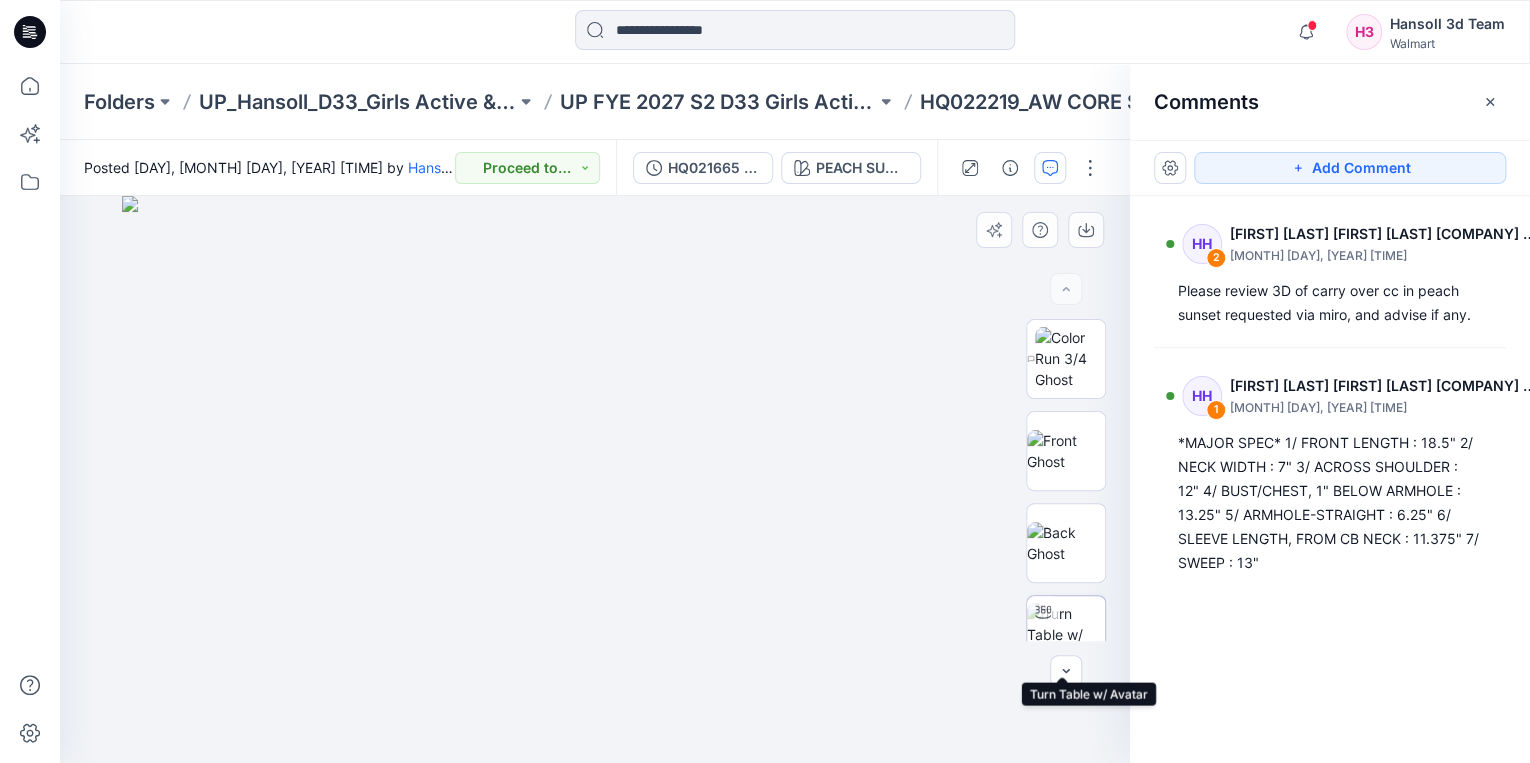 click at bounding box center (1066, 634) 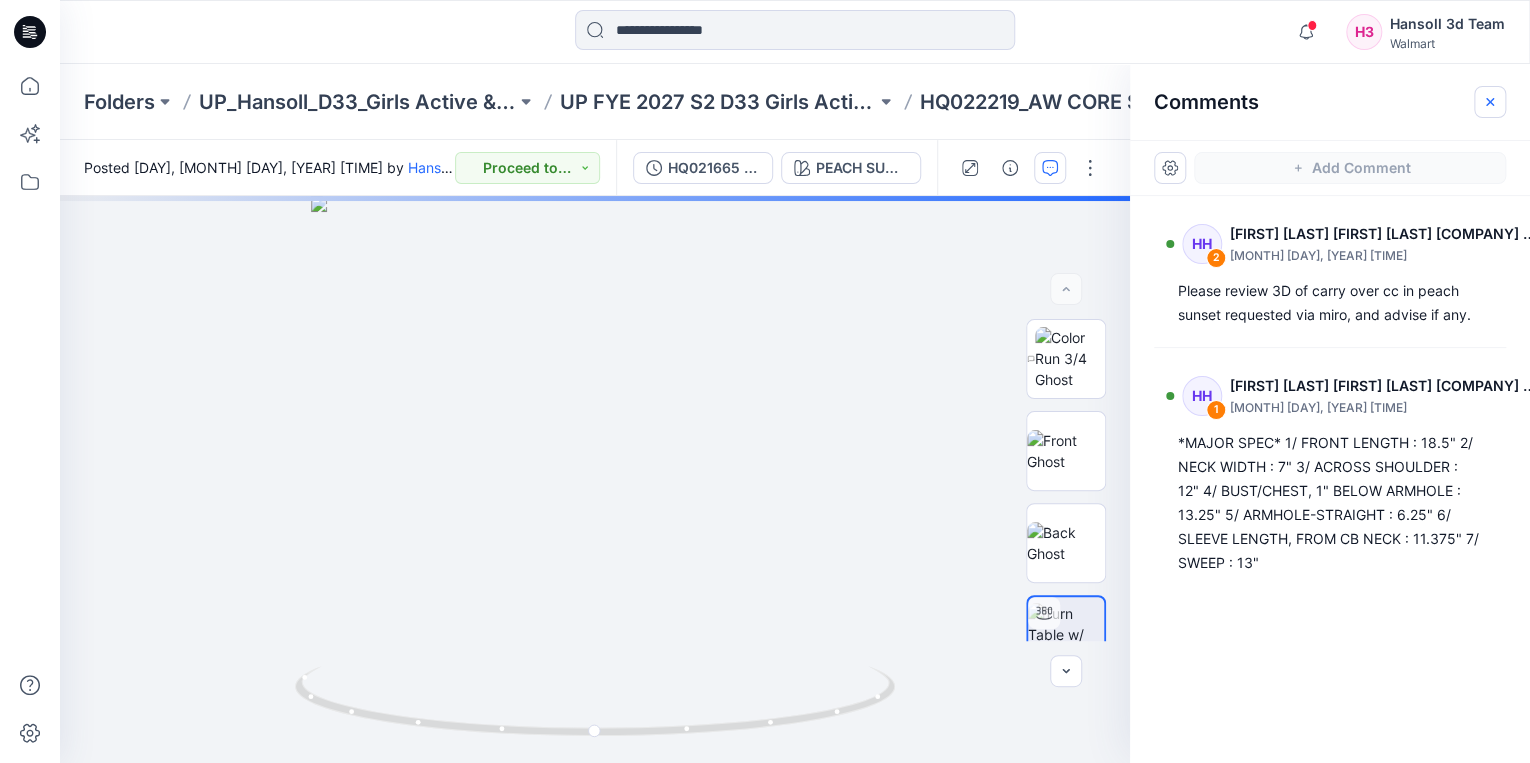 click 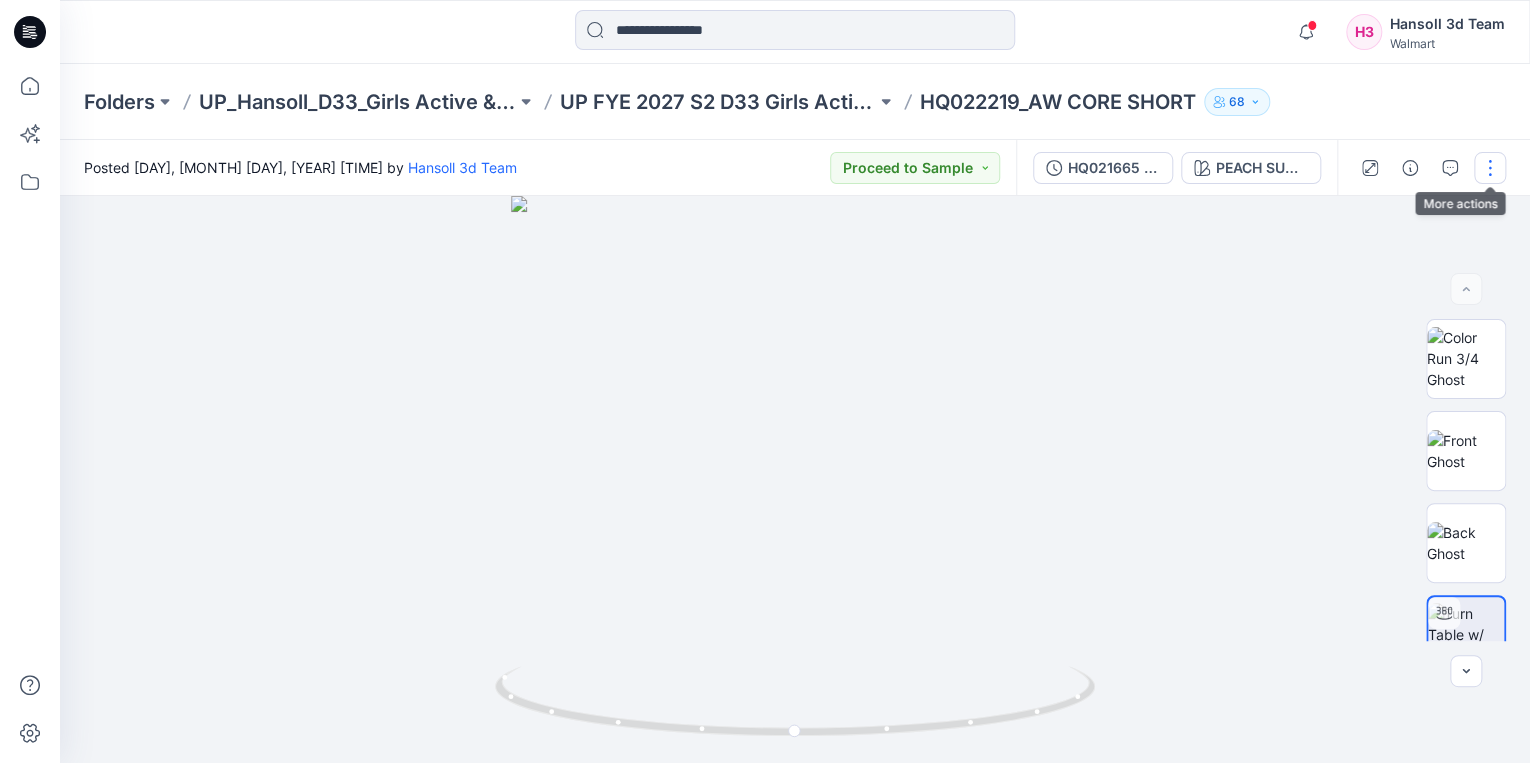 click at bounding box center (1490, 168) 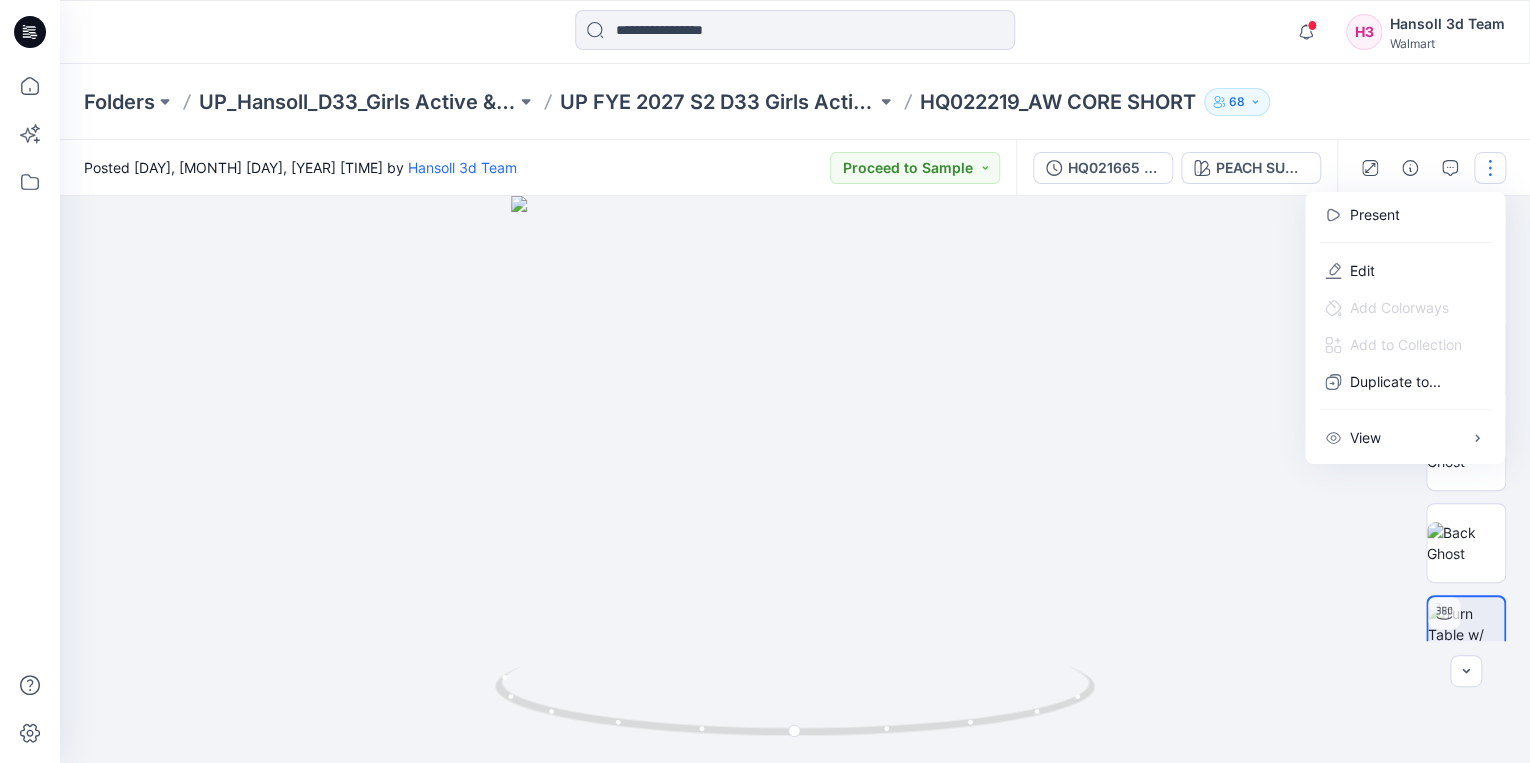 click at bounding box center (1490, 168) 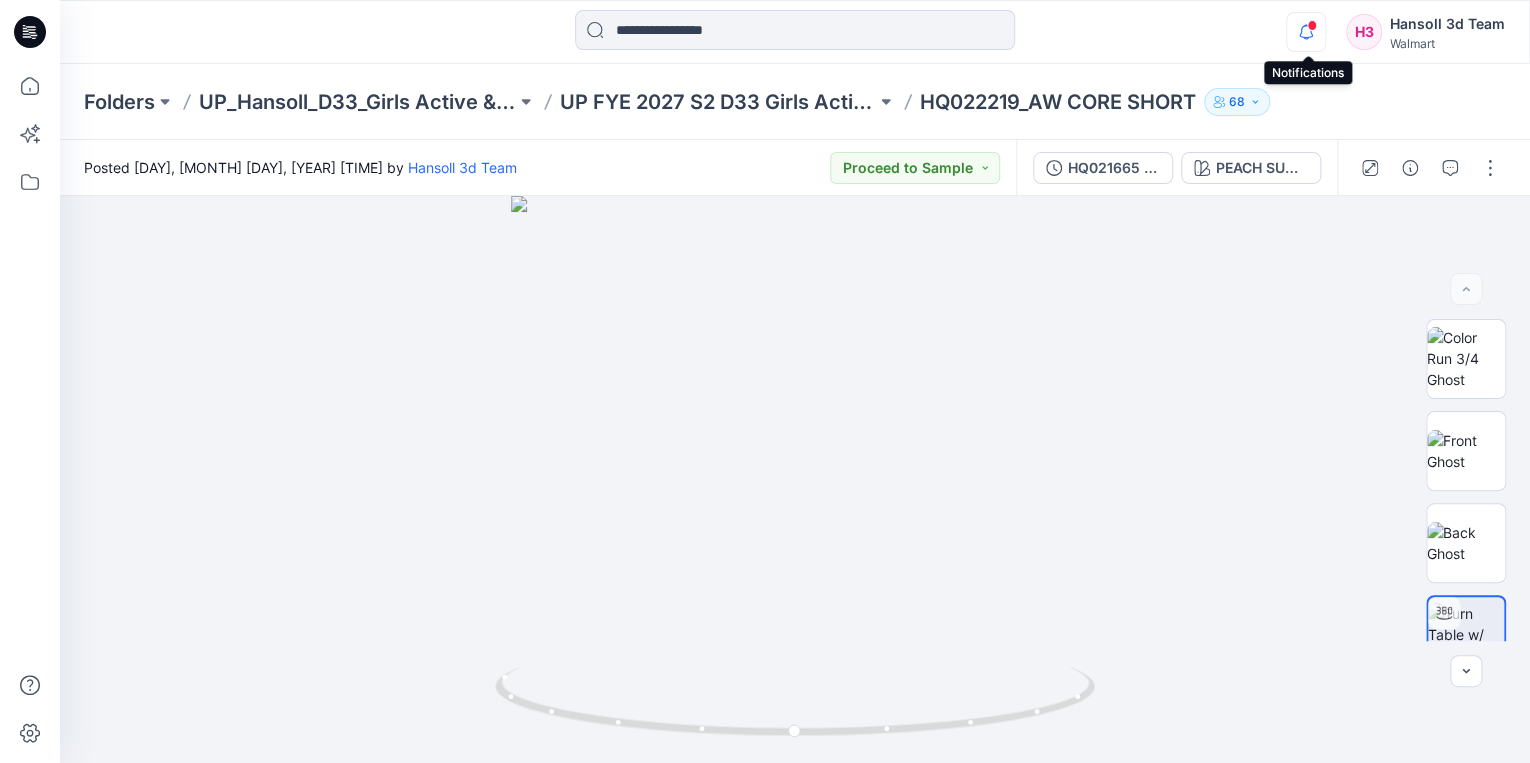 click 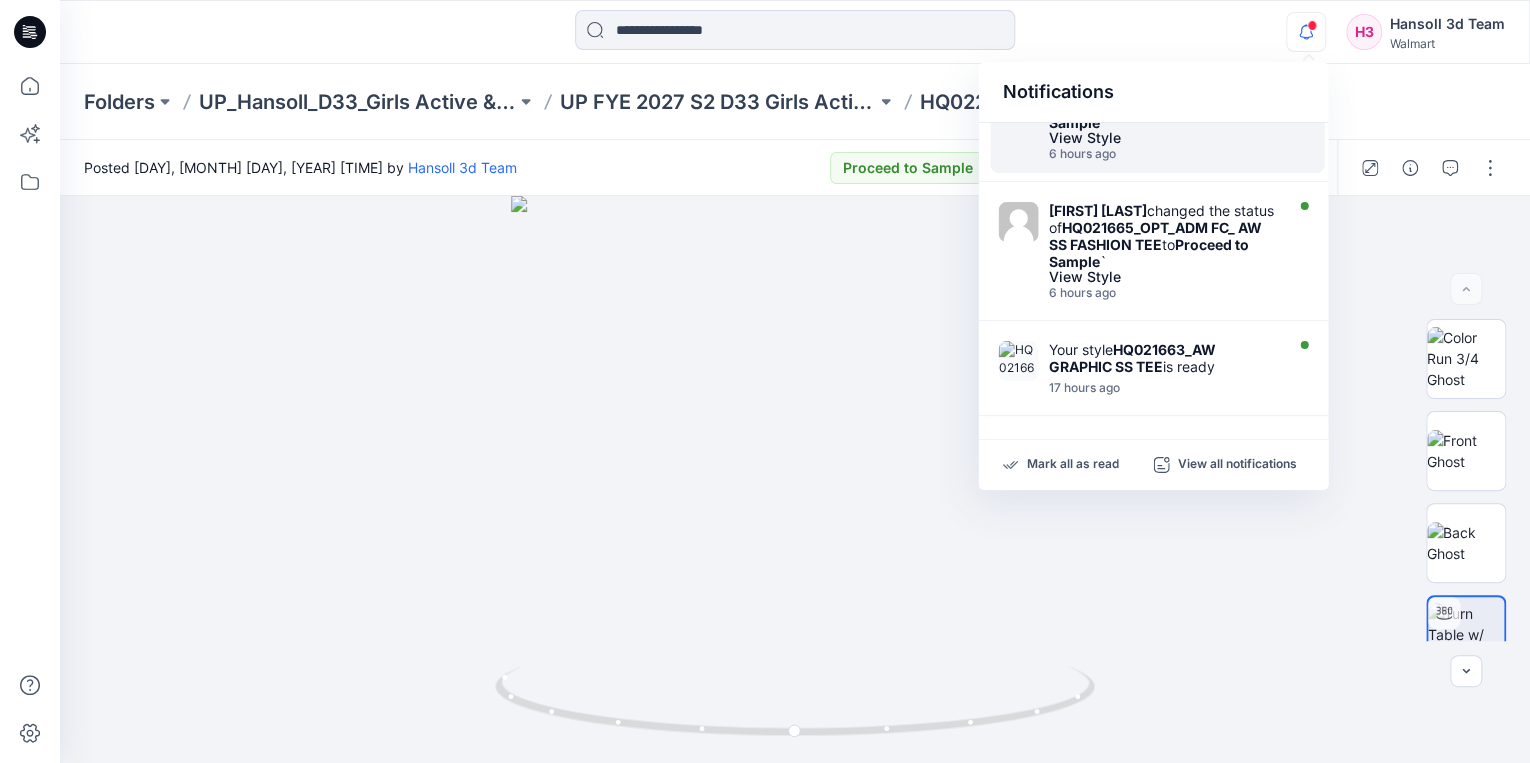 scroll, scrollTop: 720, scrollLeft: 0, axis: vertical 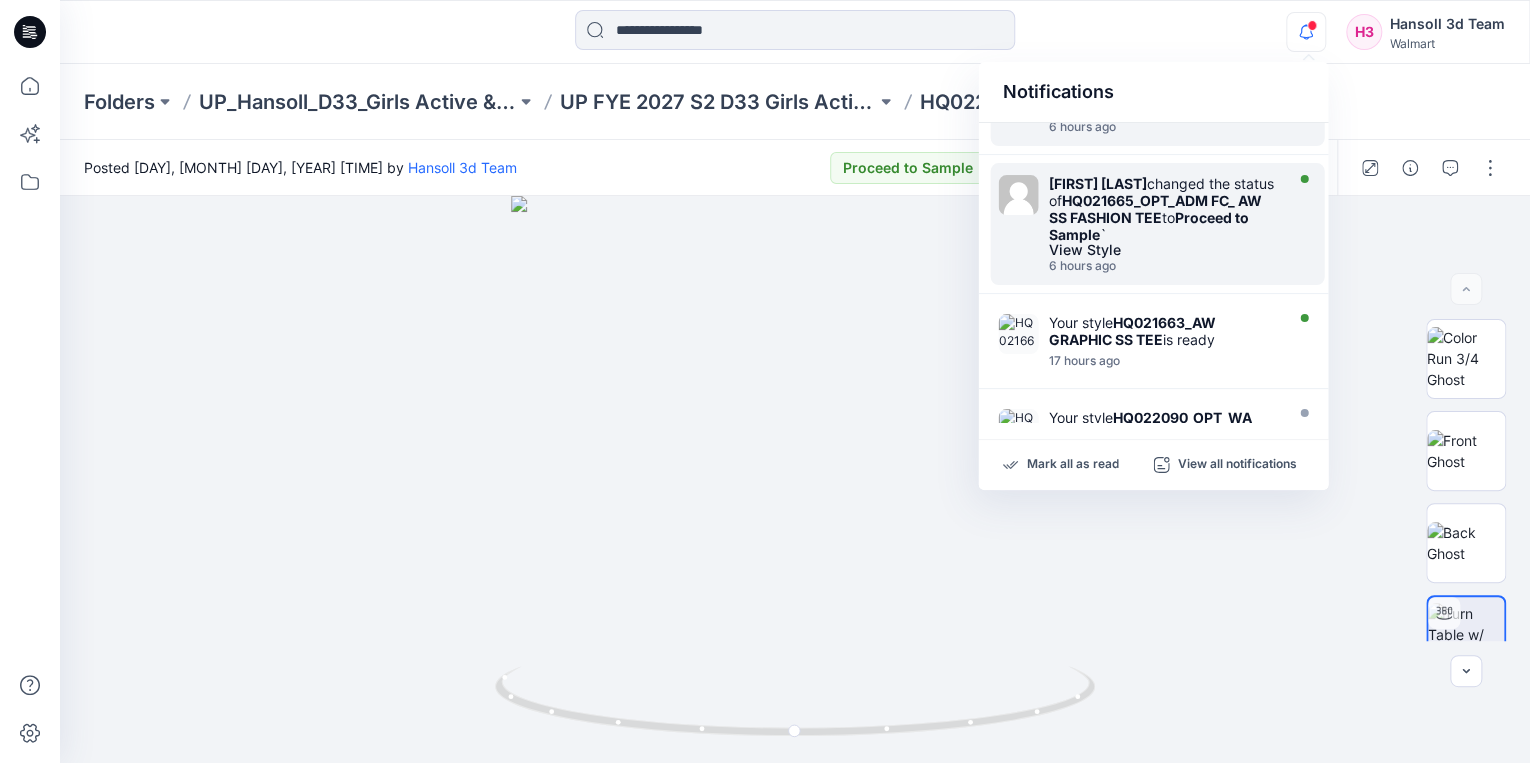 click on "HQ021665_OPT_ADM FC_ AW SS FASHION TEE" at bounding box center [1154, 209] 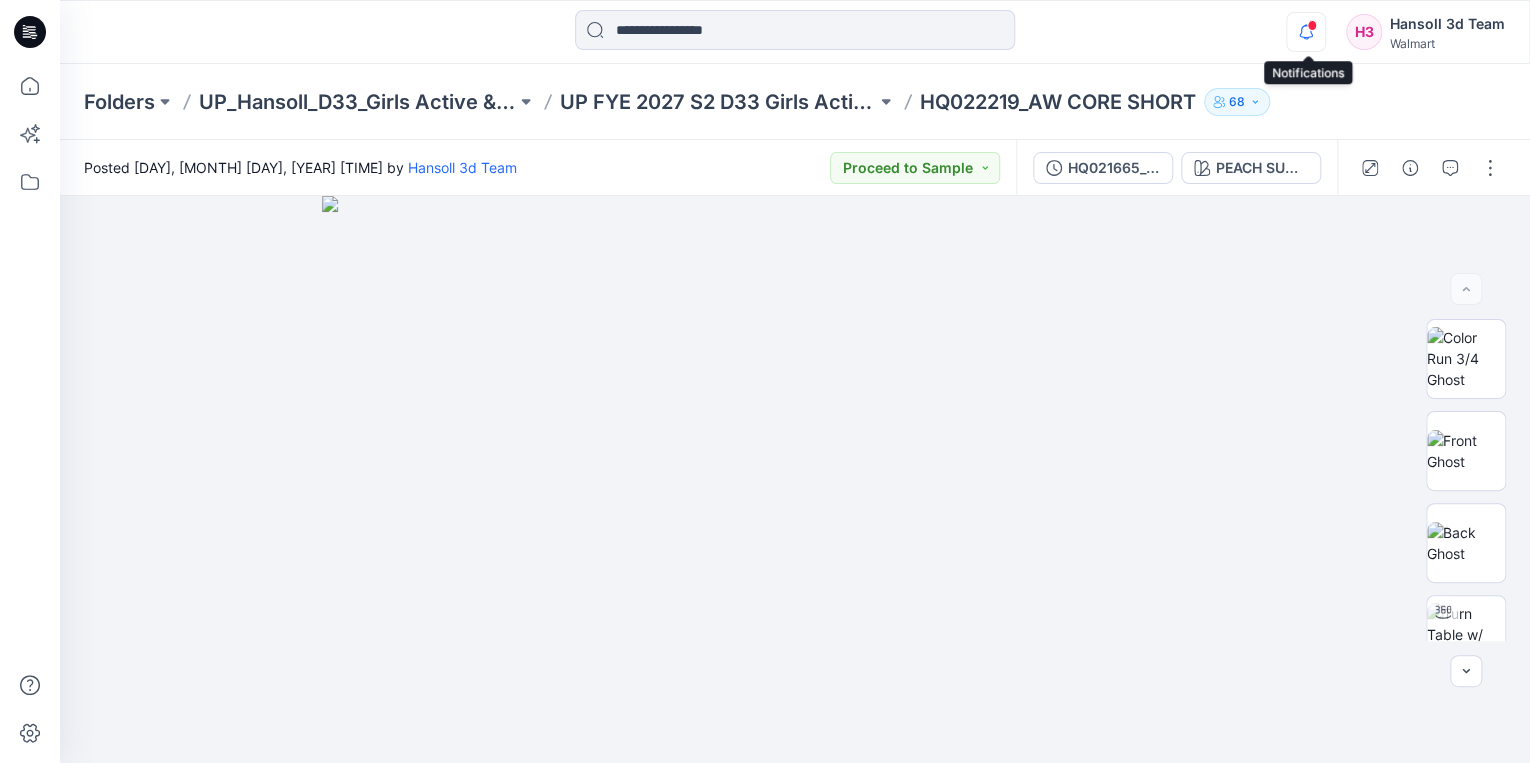 click 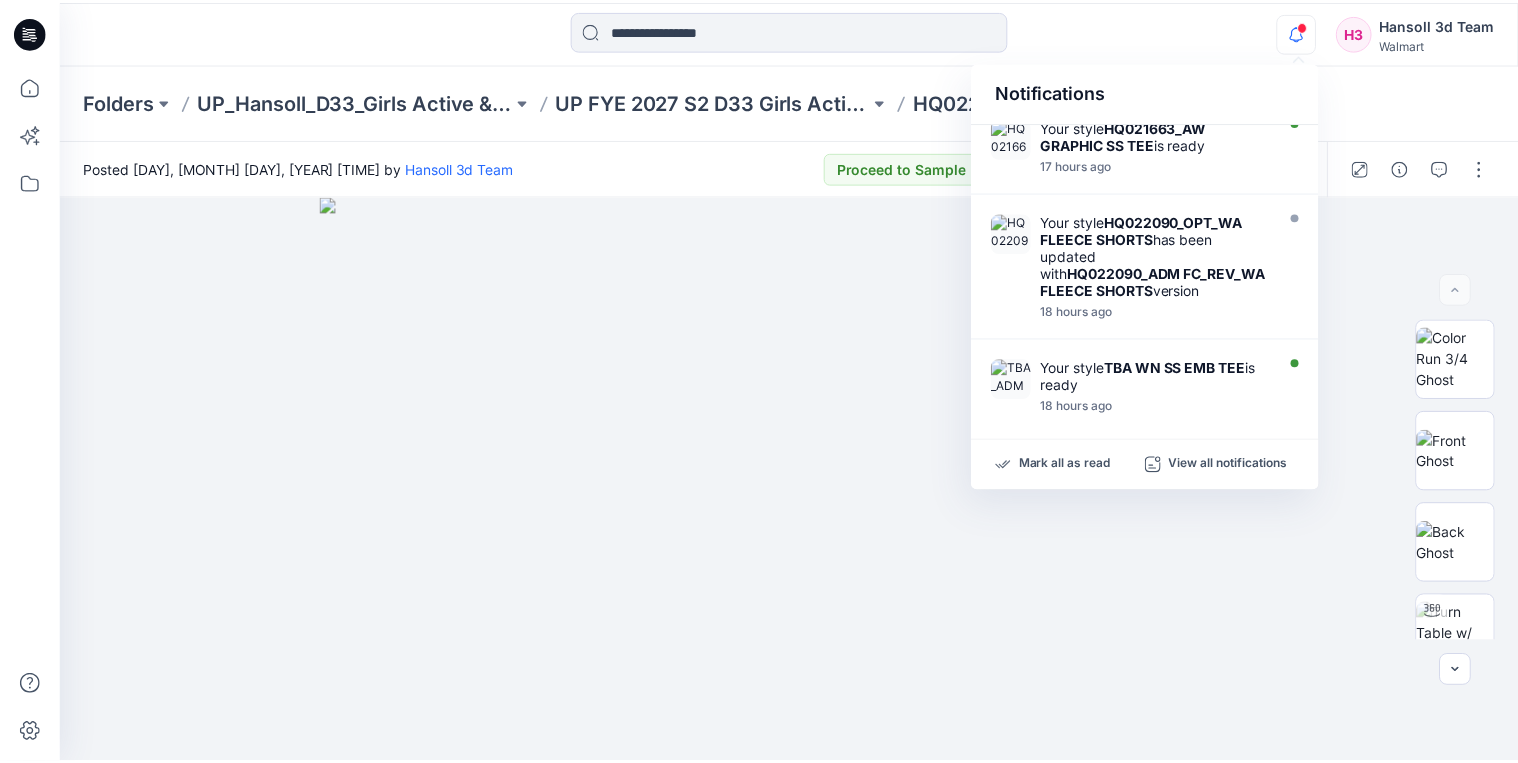 scroll, scrollTop: 942, scrollLeft: 0, axis: vertical 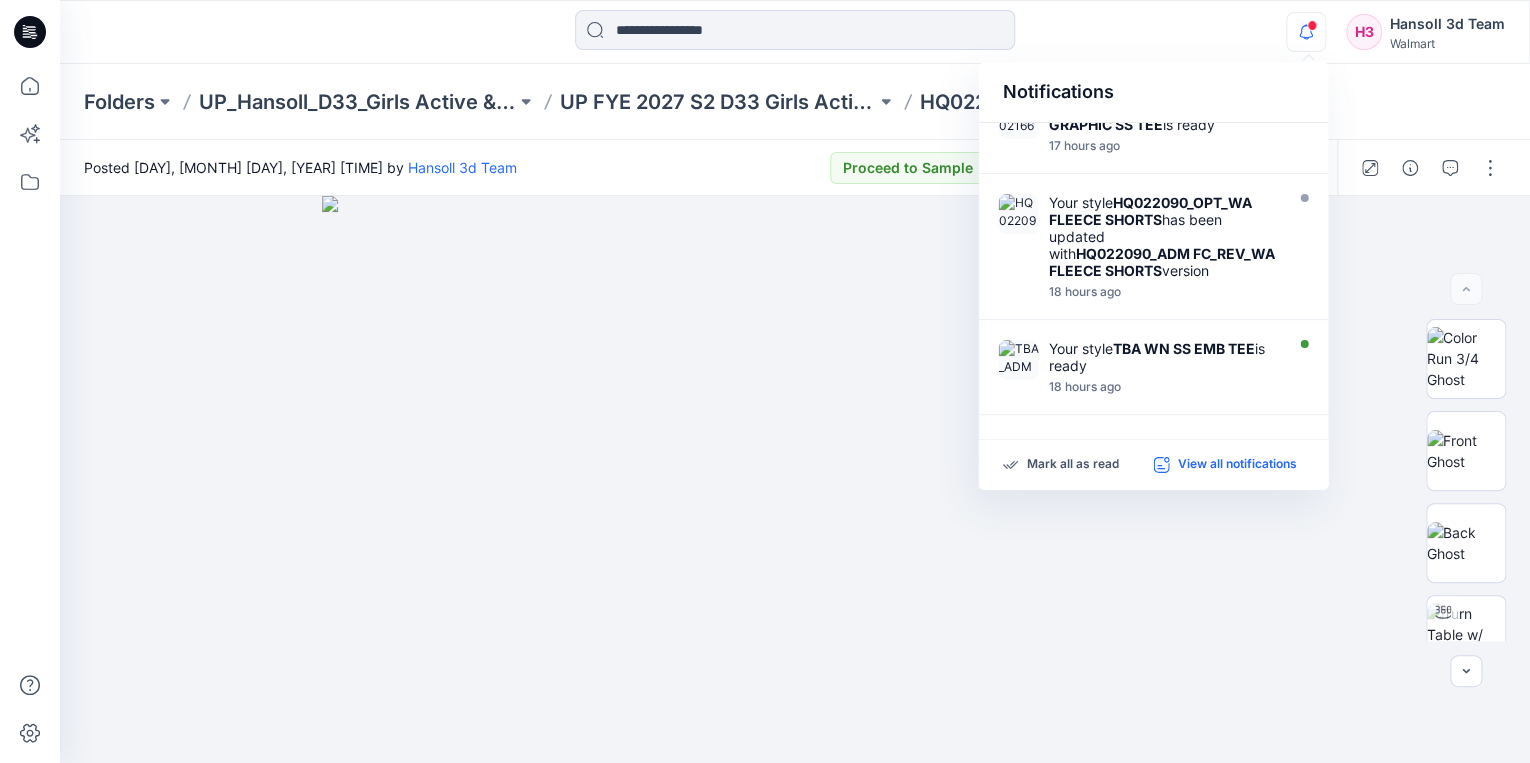 click on "View all notifications" at bounding box center (1236, 465) 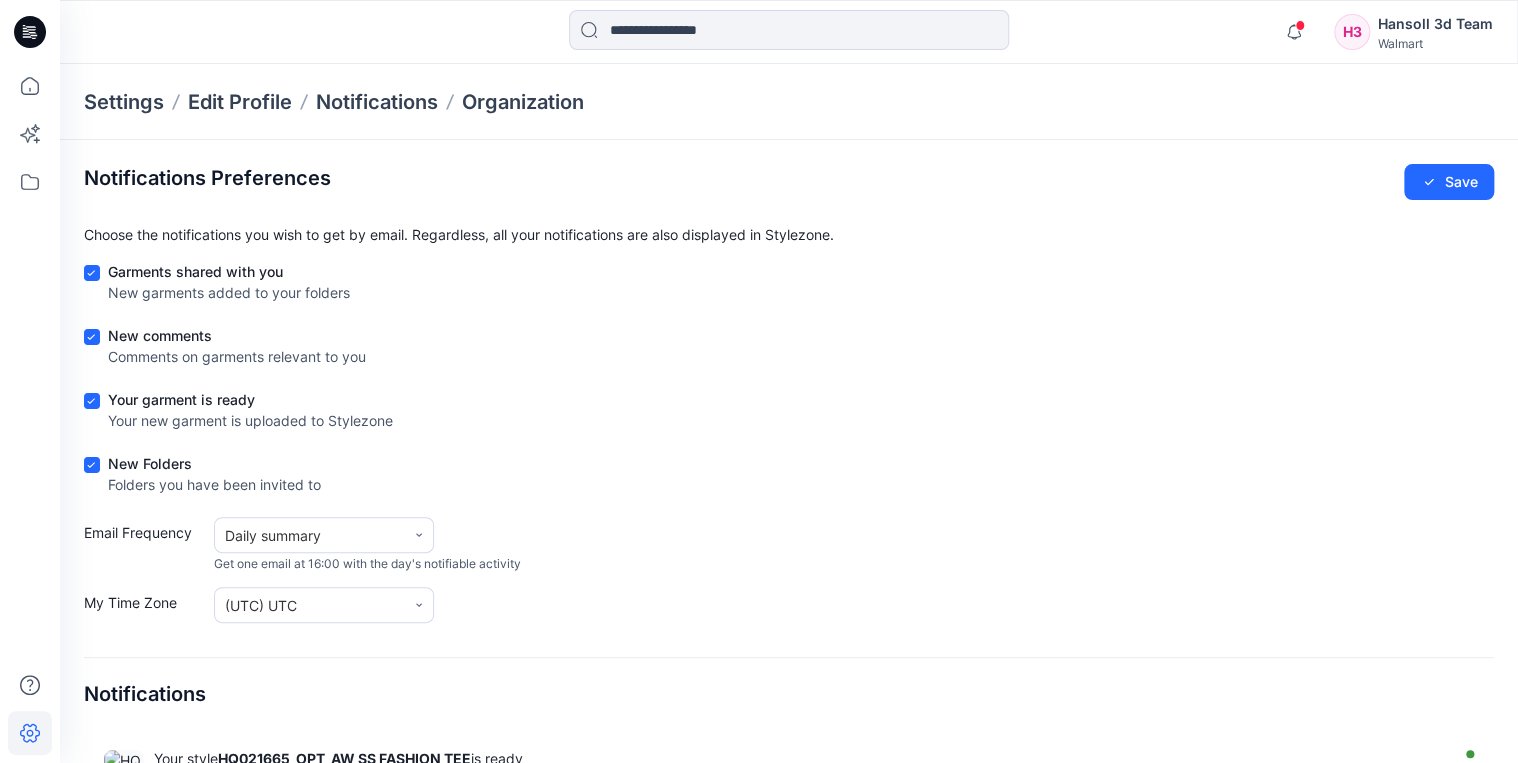 scroll, scrollTop: 298, scrollLeft: 0, axis: vertical 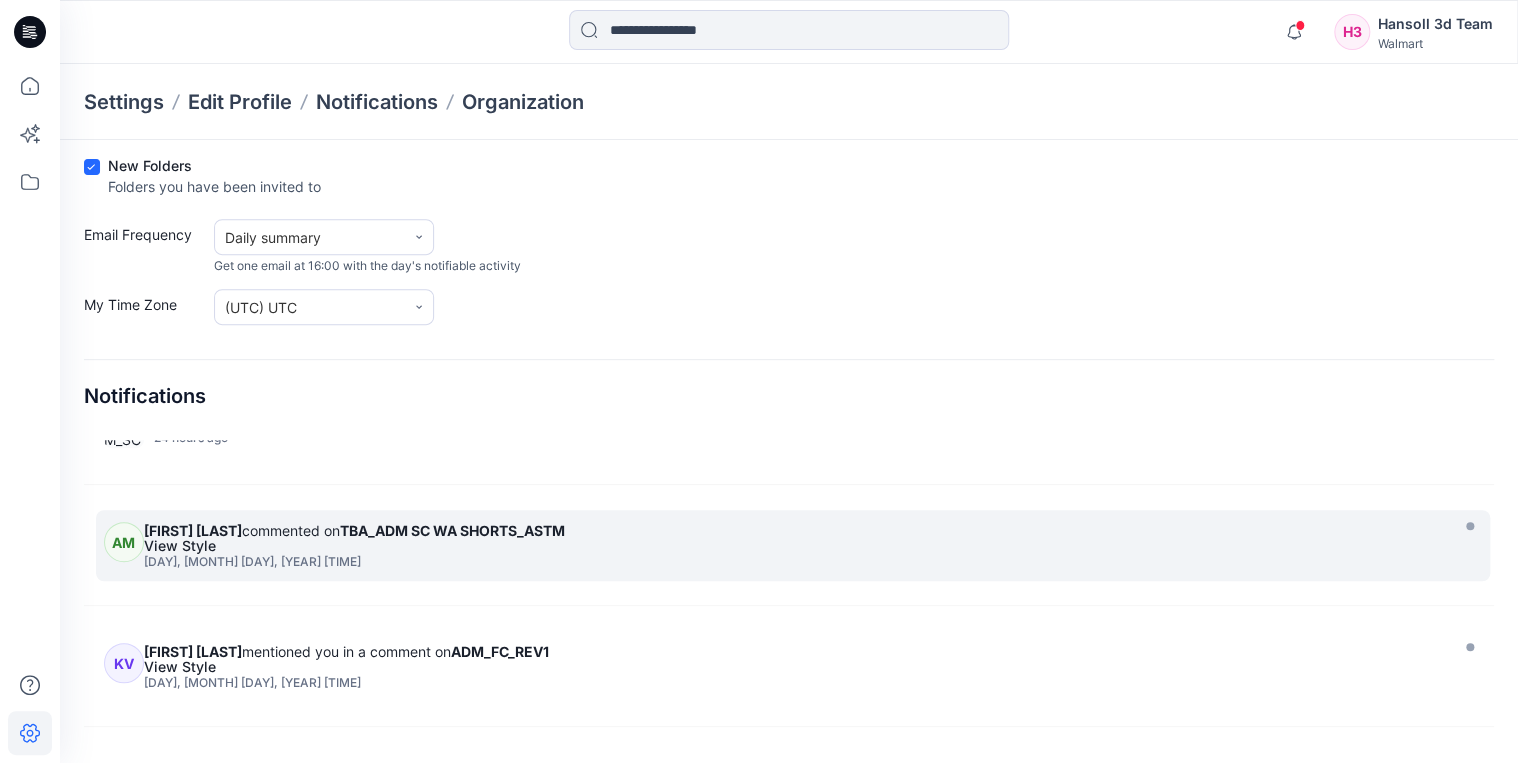 click on "[DAY], [MONTH] [DAY], [YEAR] [TIME]" at bounding box center [793, 562] 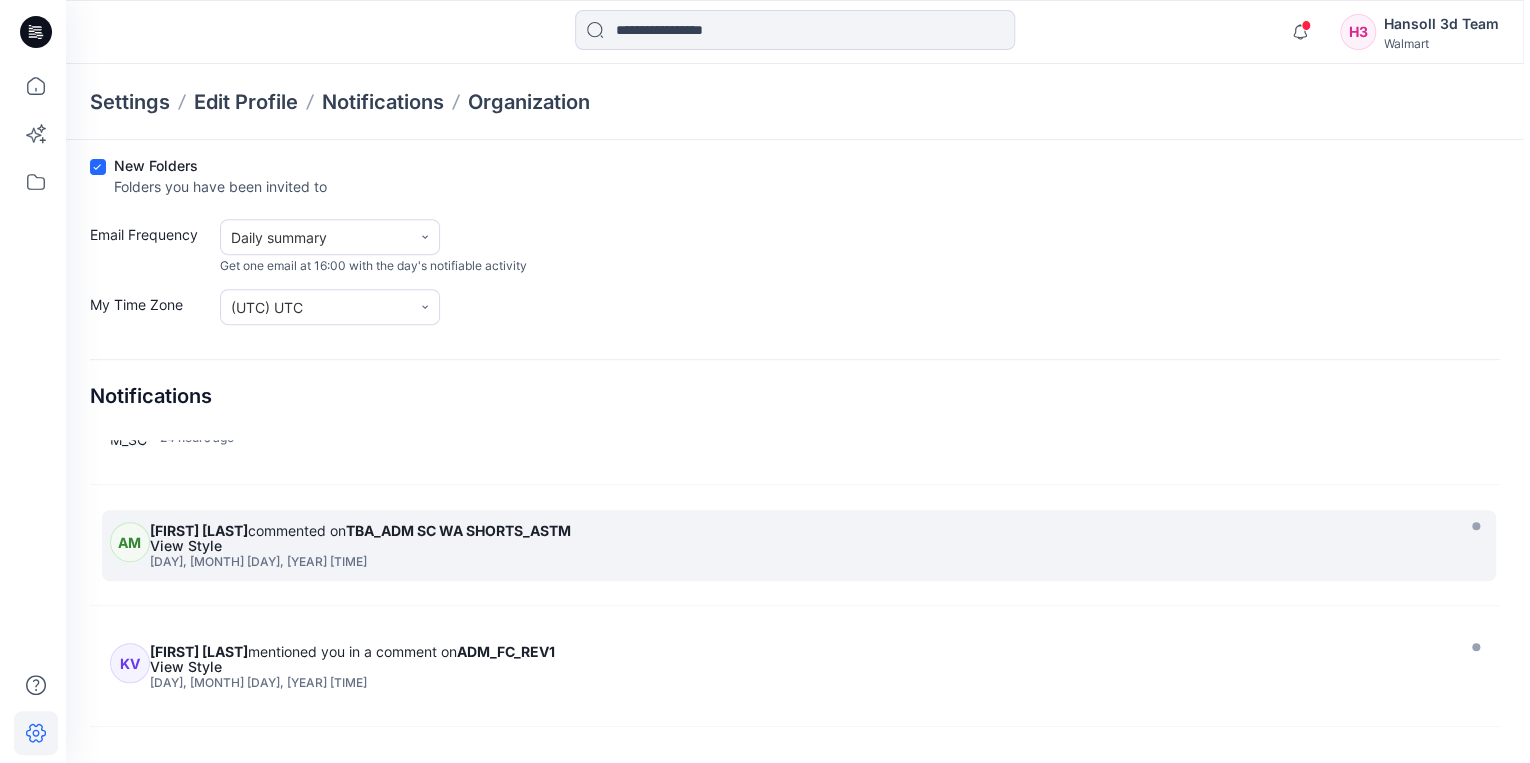 scroll, scrollTop: 0, scrollLeft: 0, axis: both 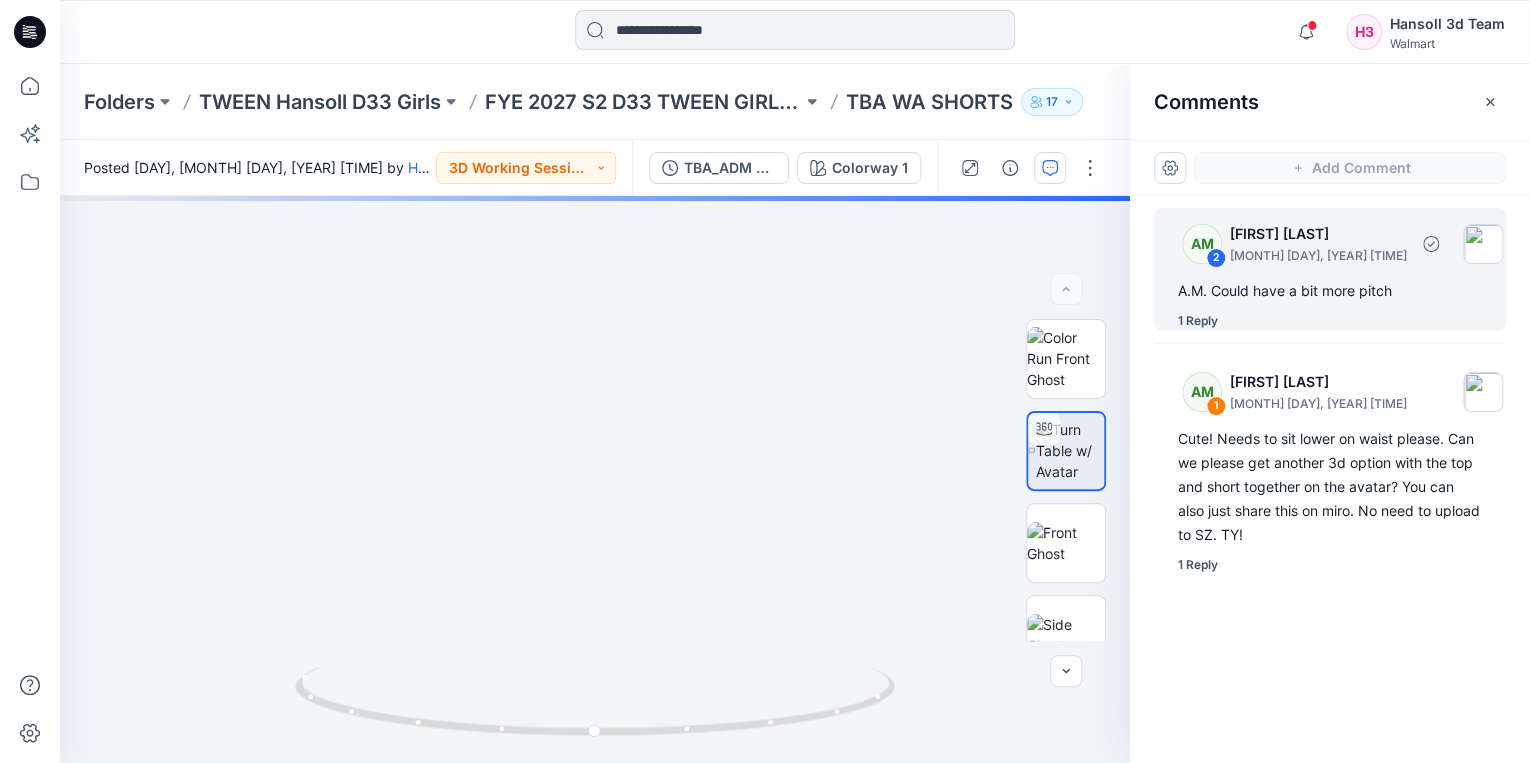 click on "1   Reply" at bounding box center (1198, 321) 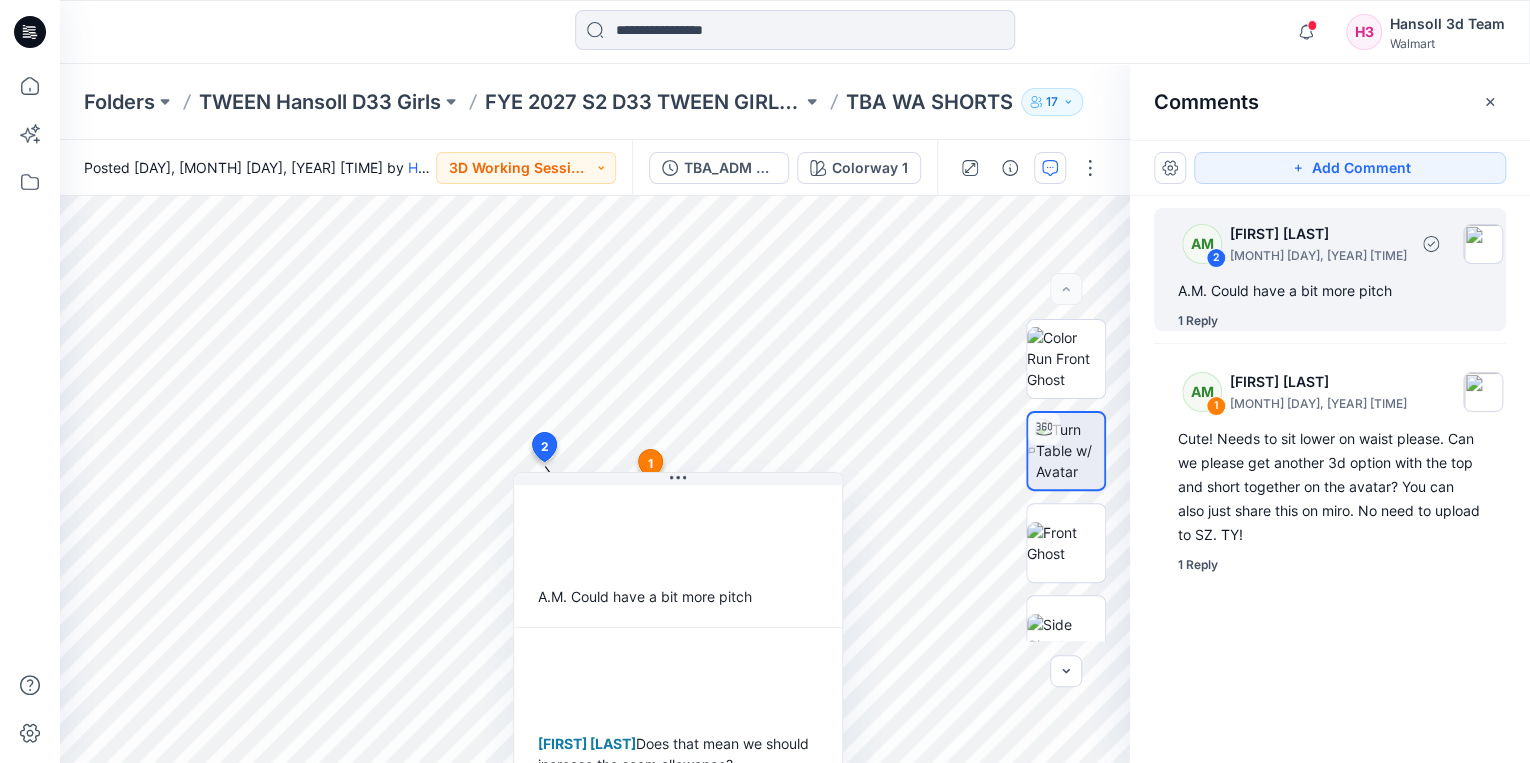 click on "2" at bounding box center (1216, 258) 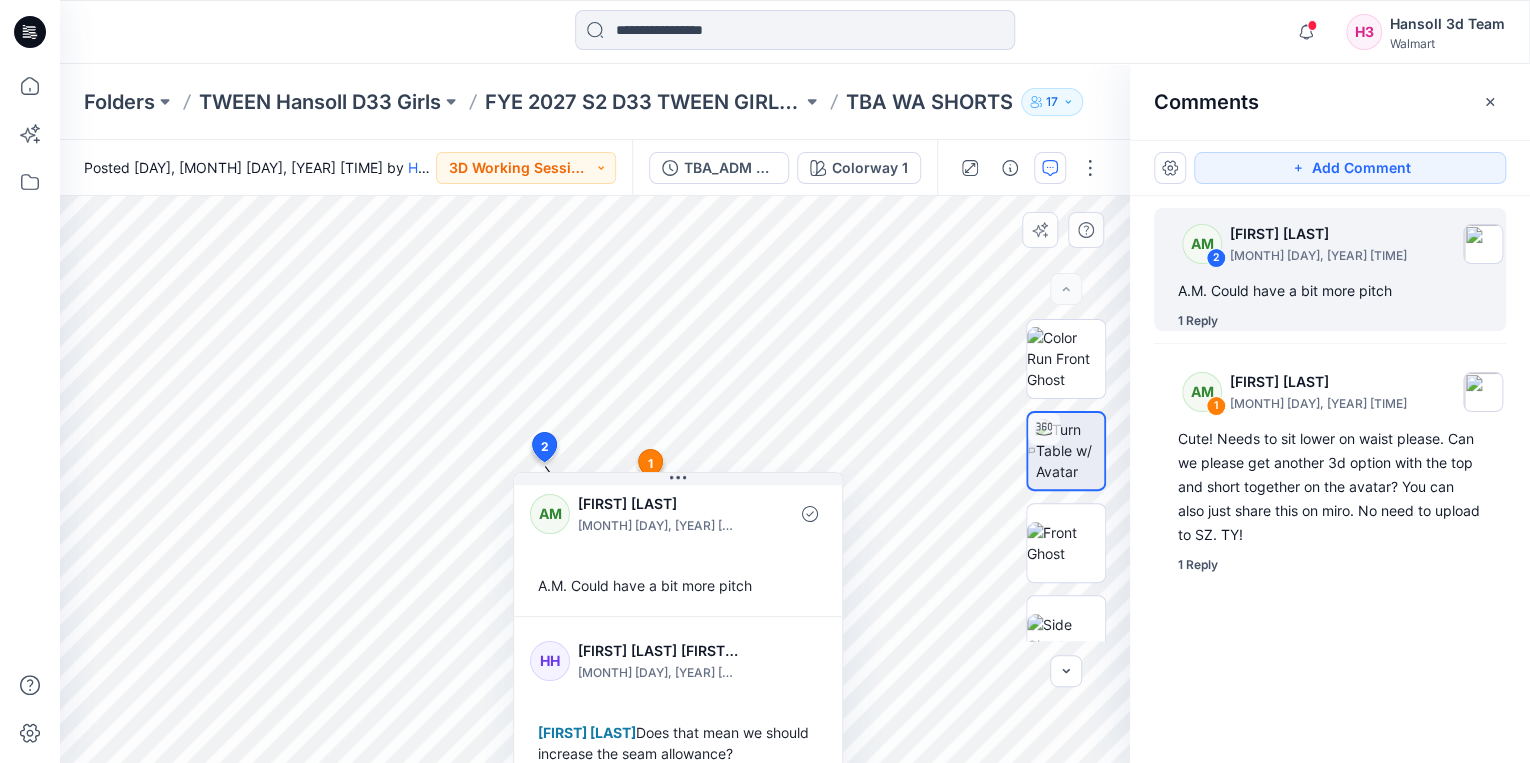 scroll, scrollTop: 13, scrollLeft: 0, axis: vertical 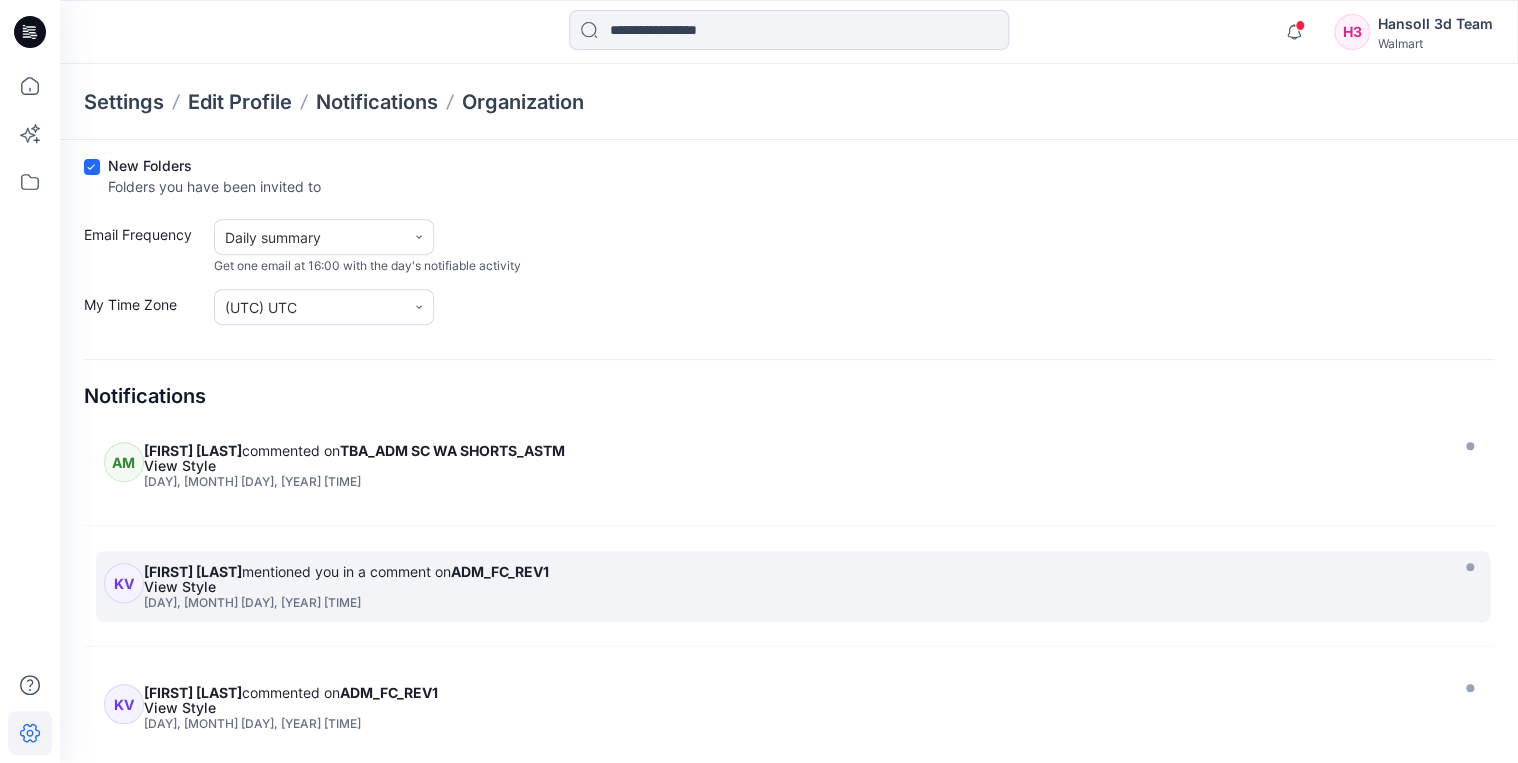 click on "View Style" at bounding box center [793, 587] 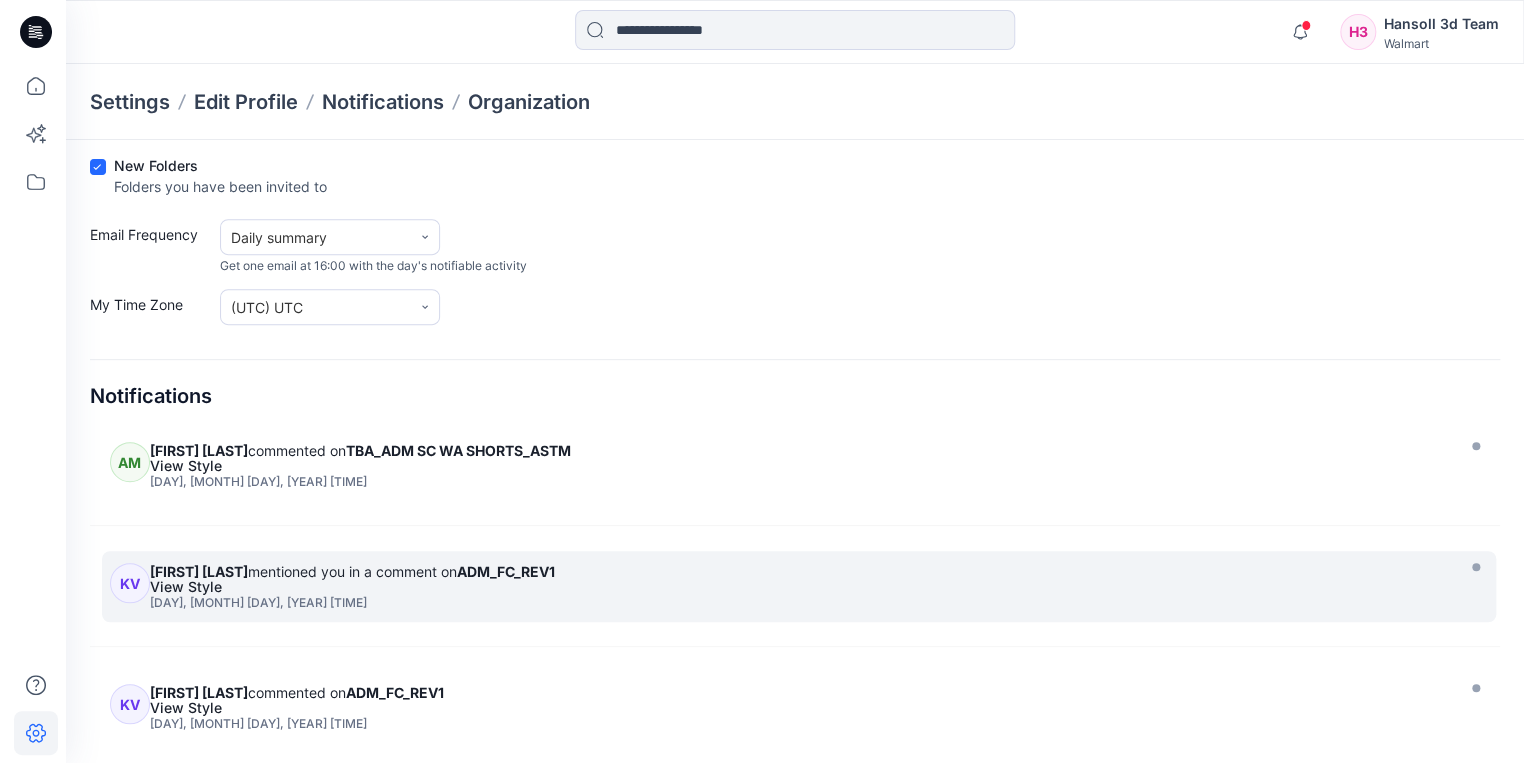 scroll, scrollTop: 0, scrollLeft: 0, axis: both 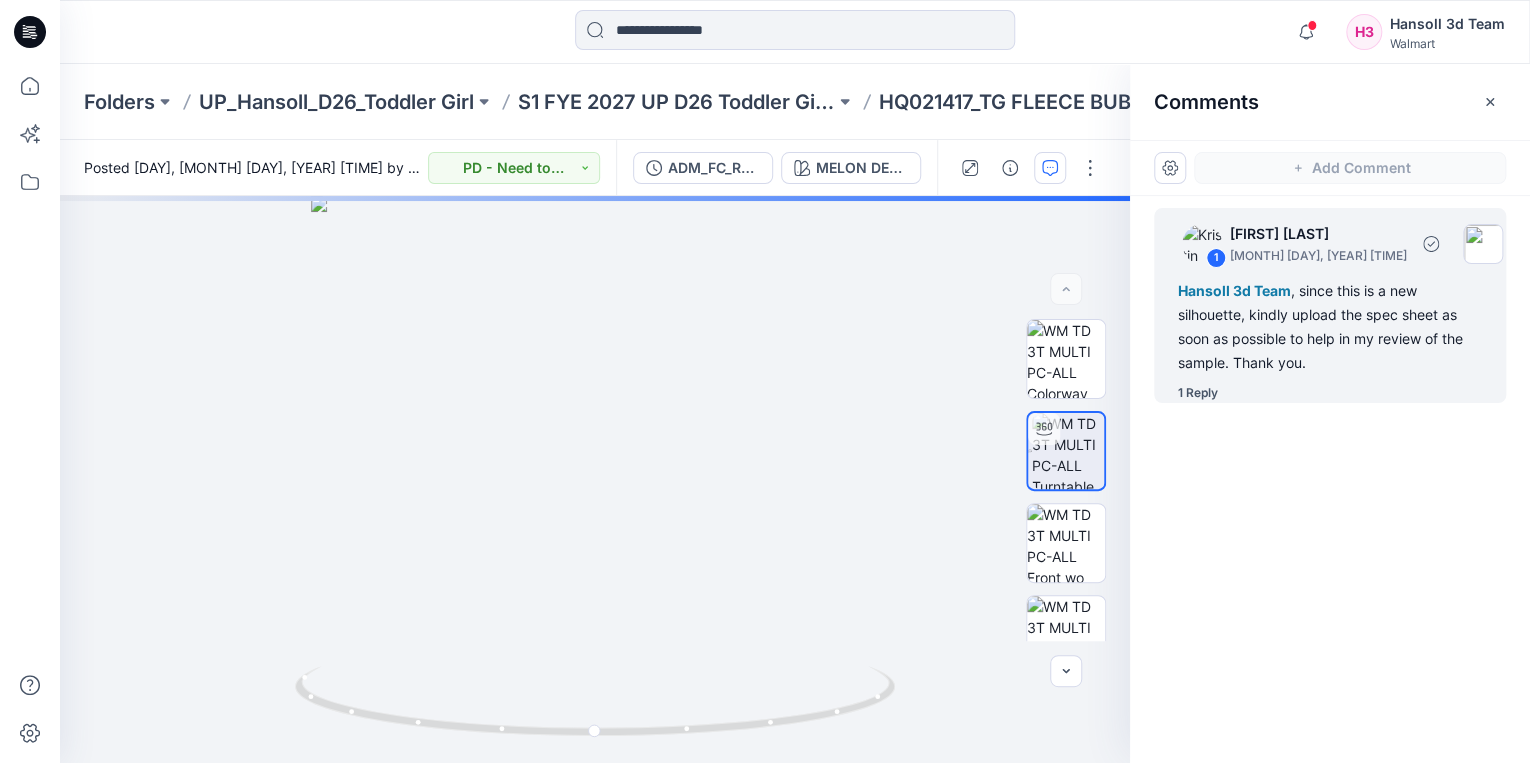 click on "1   Reply" at bounding box center (1198, 393) 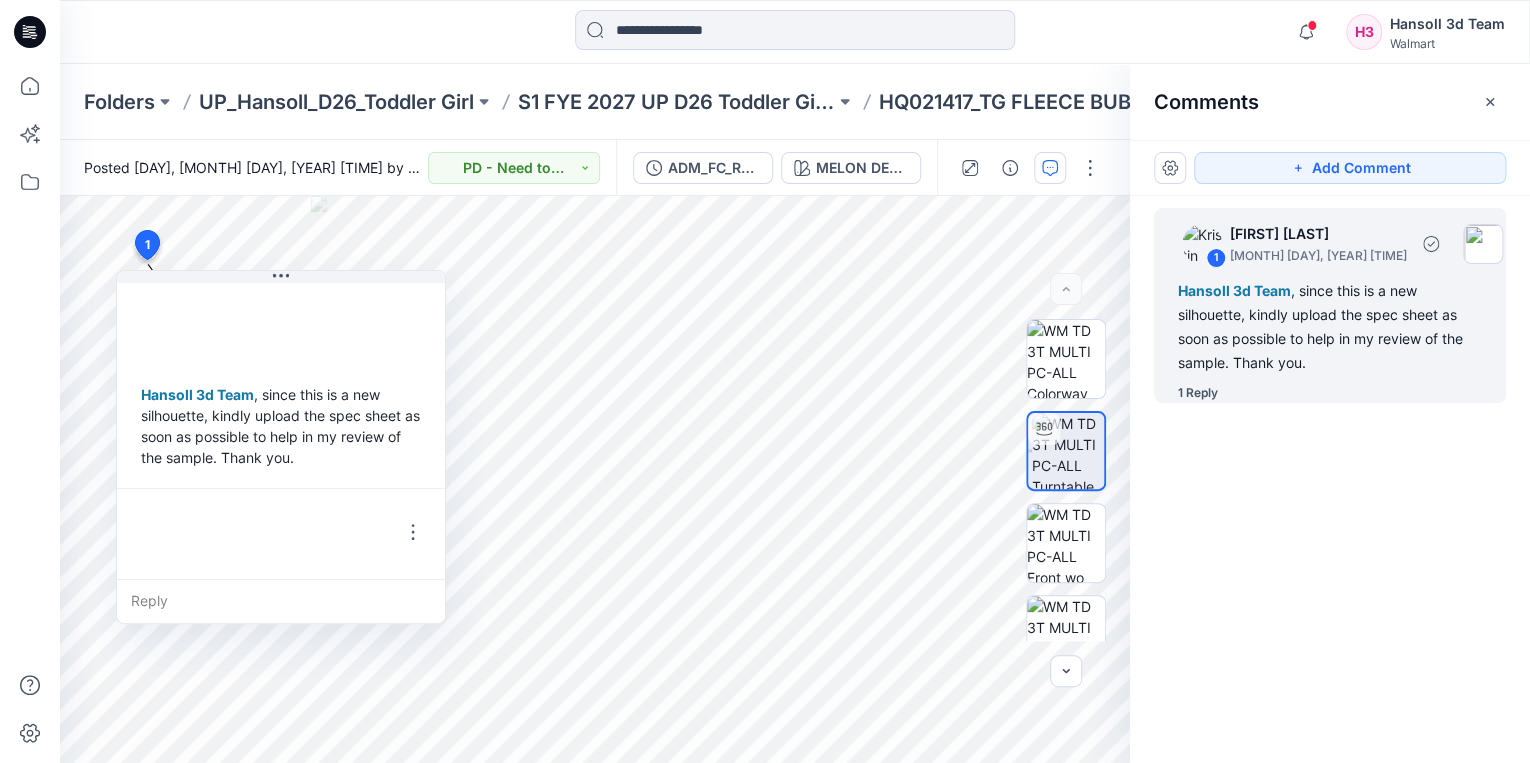 click on "1   Reply" at bounding box center [1198, 393] 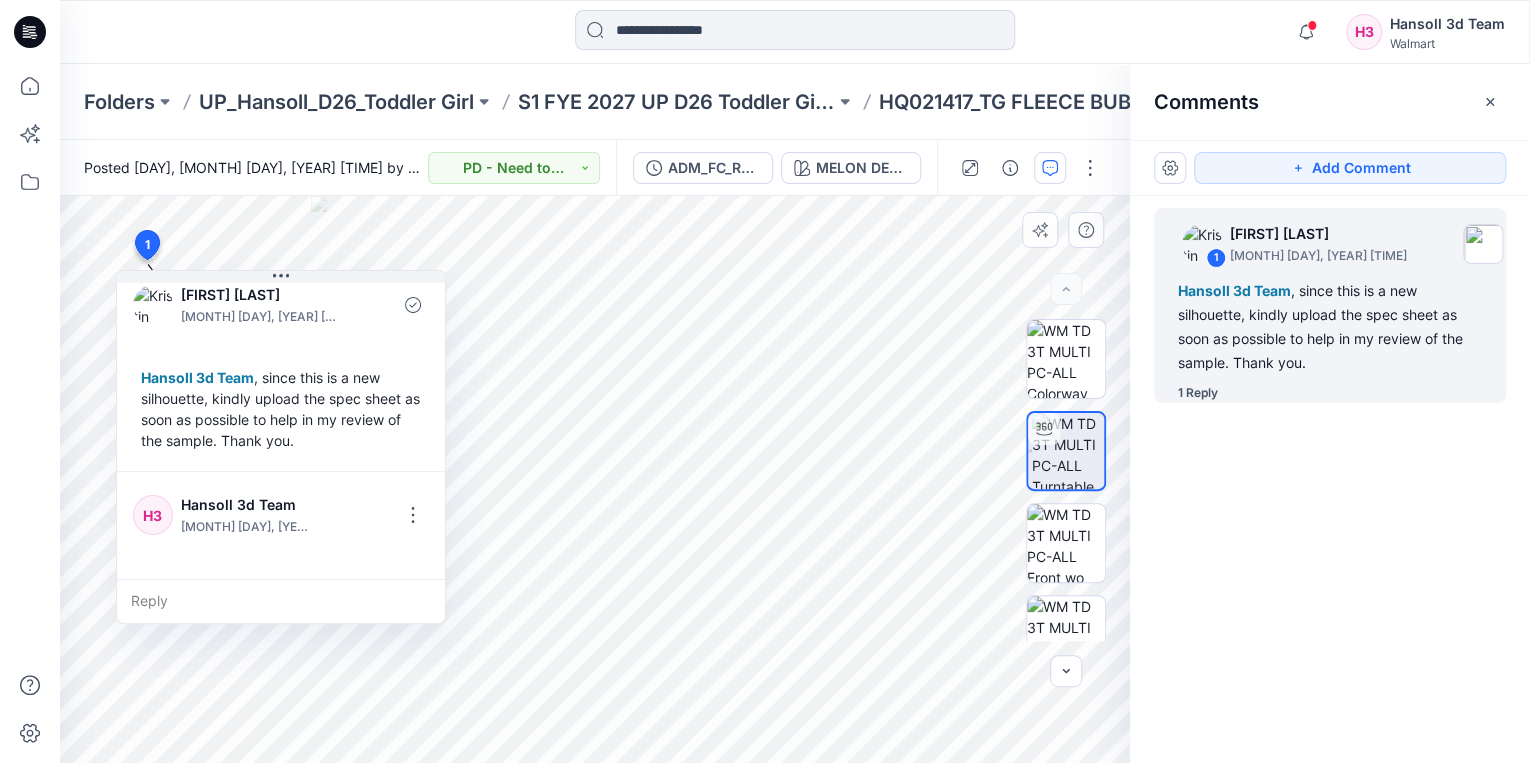 scroll, scrollTop: 0, scrollLeft: 0, axis: both 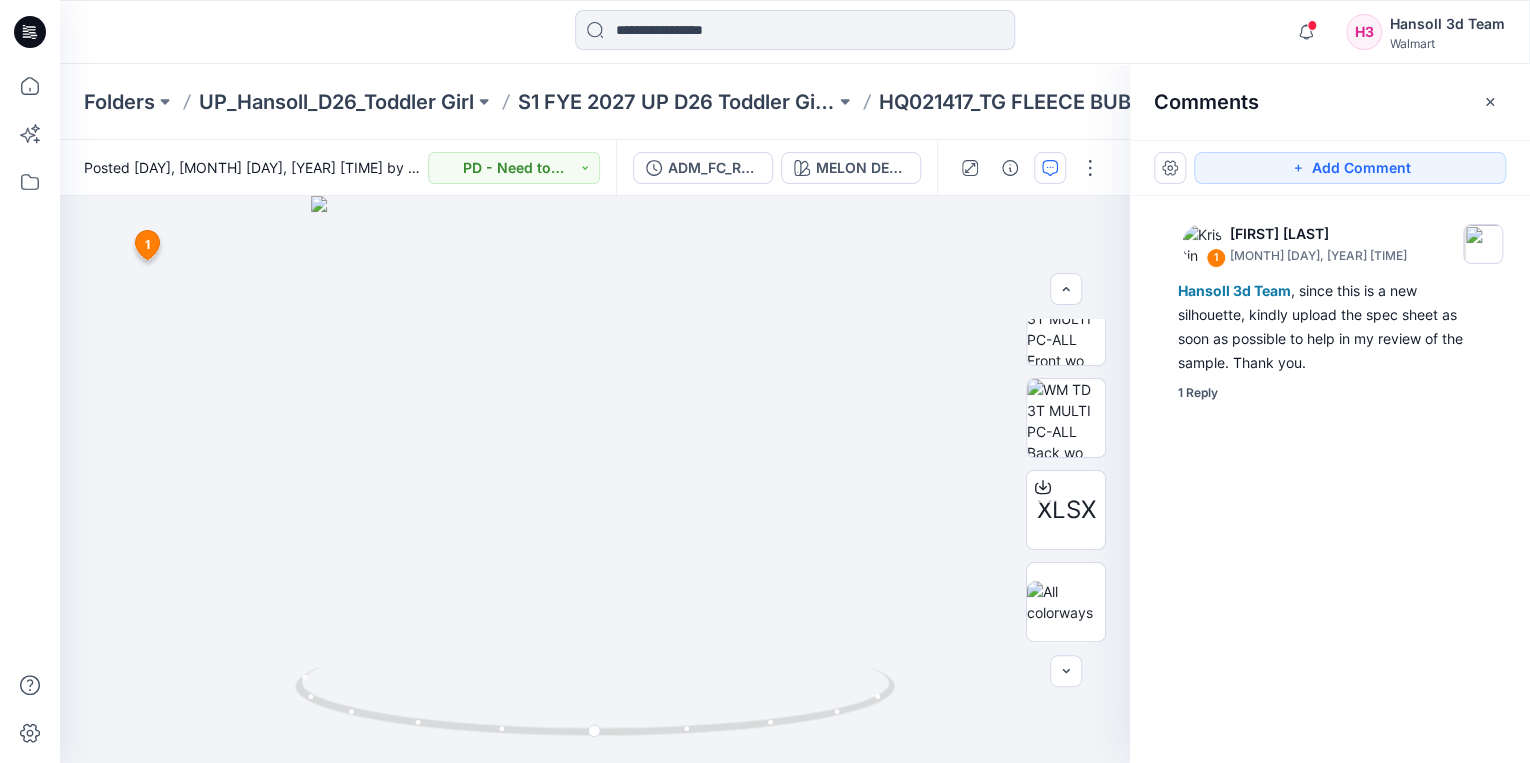 click 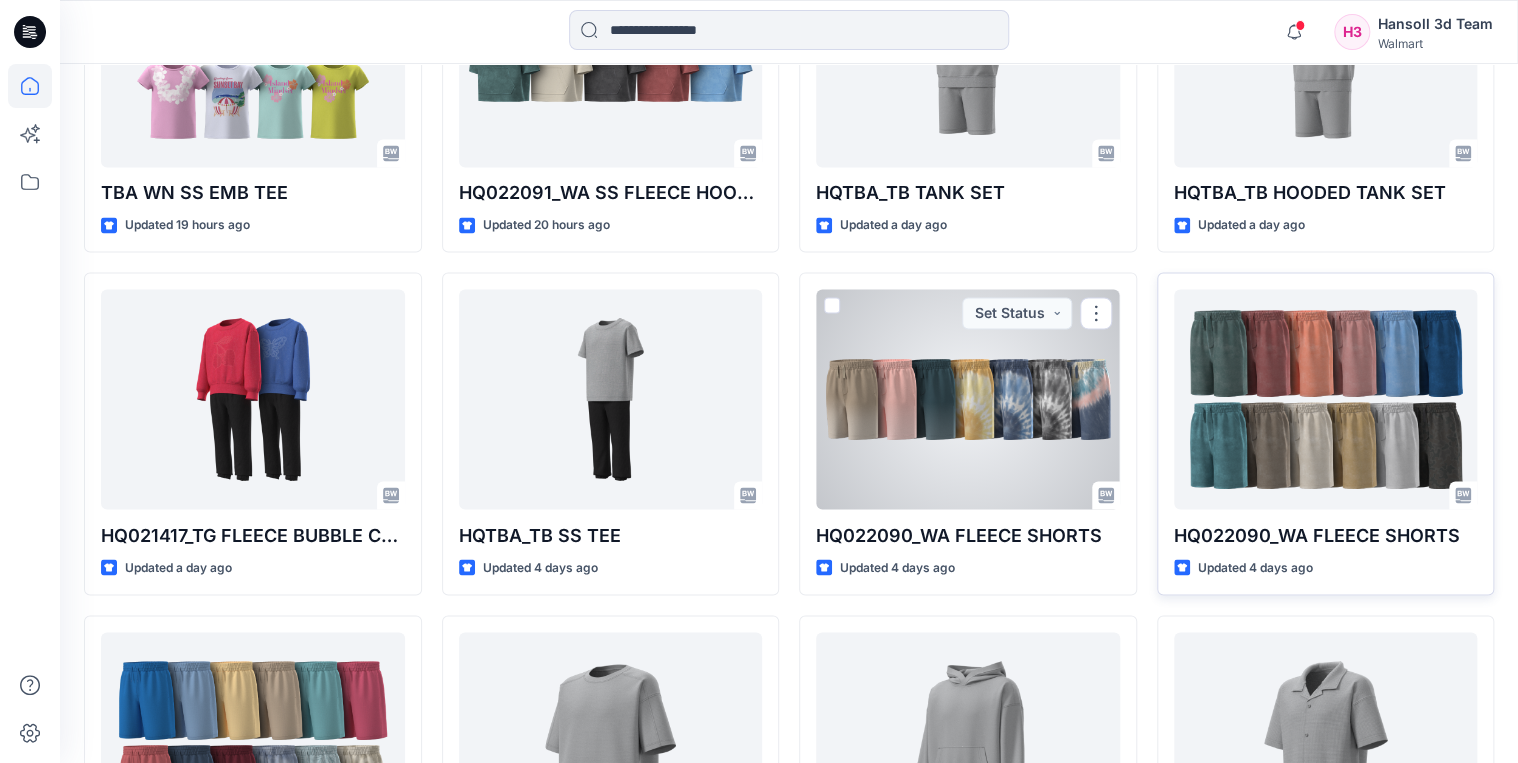 scroll, scrollTop: 1481, scrollLeft: 0, axis: vertical 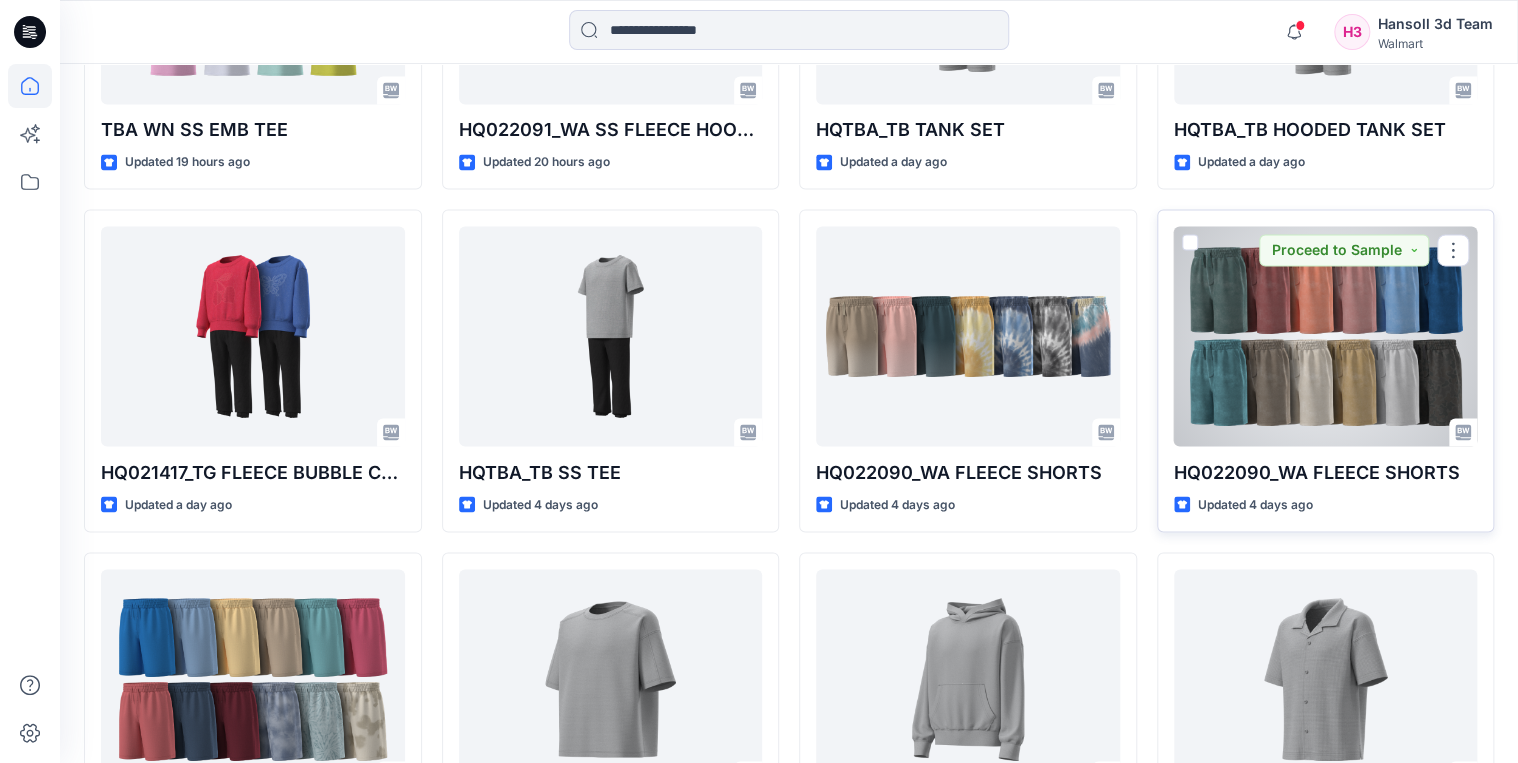 click at bounding box center [1326, 336] 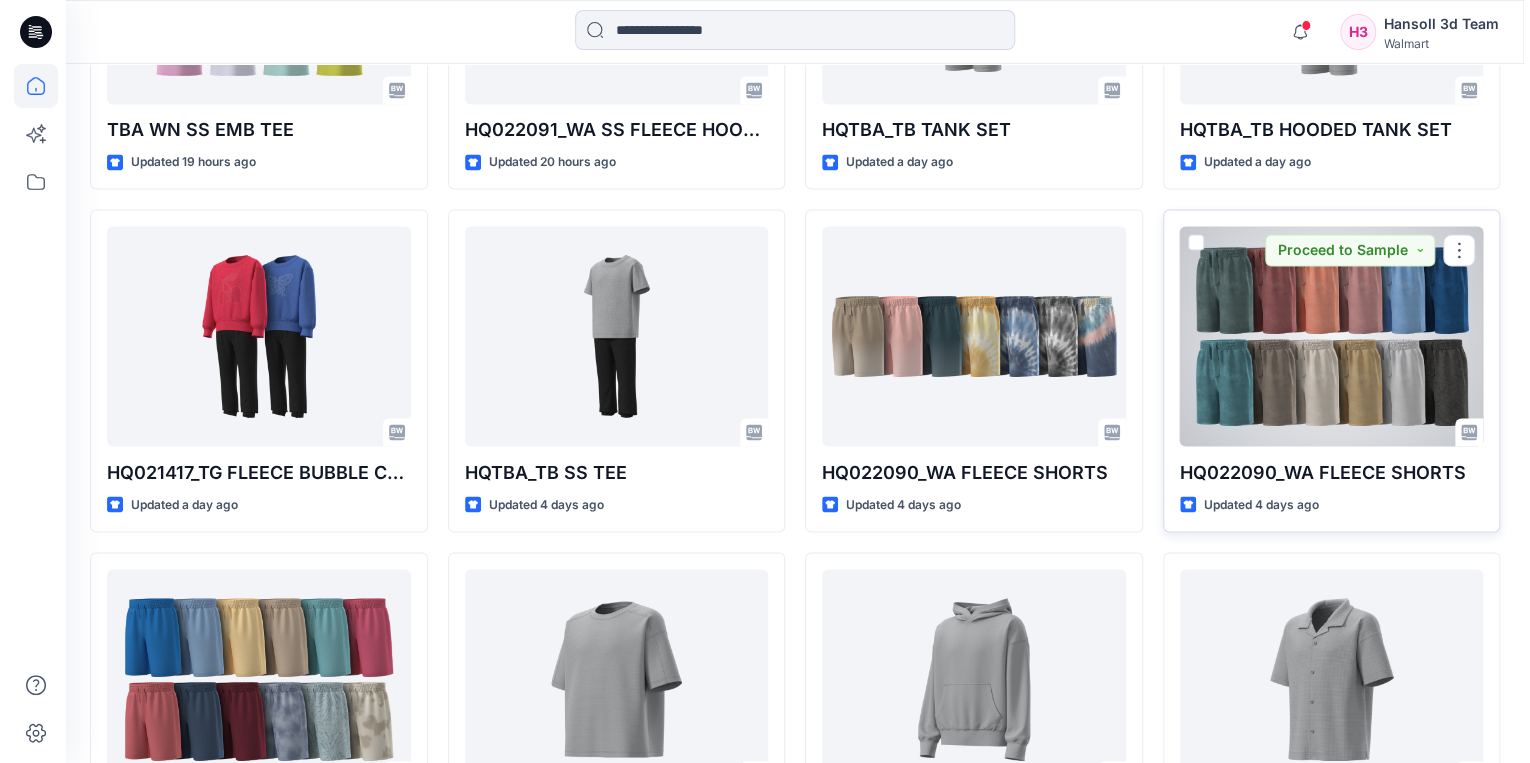 scroll, scrollTop: 0, scrollLeft: 0, axis: both 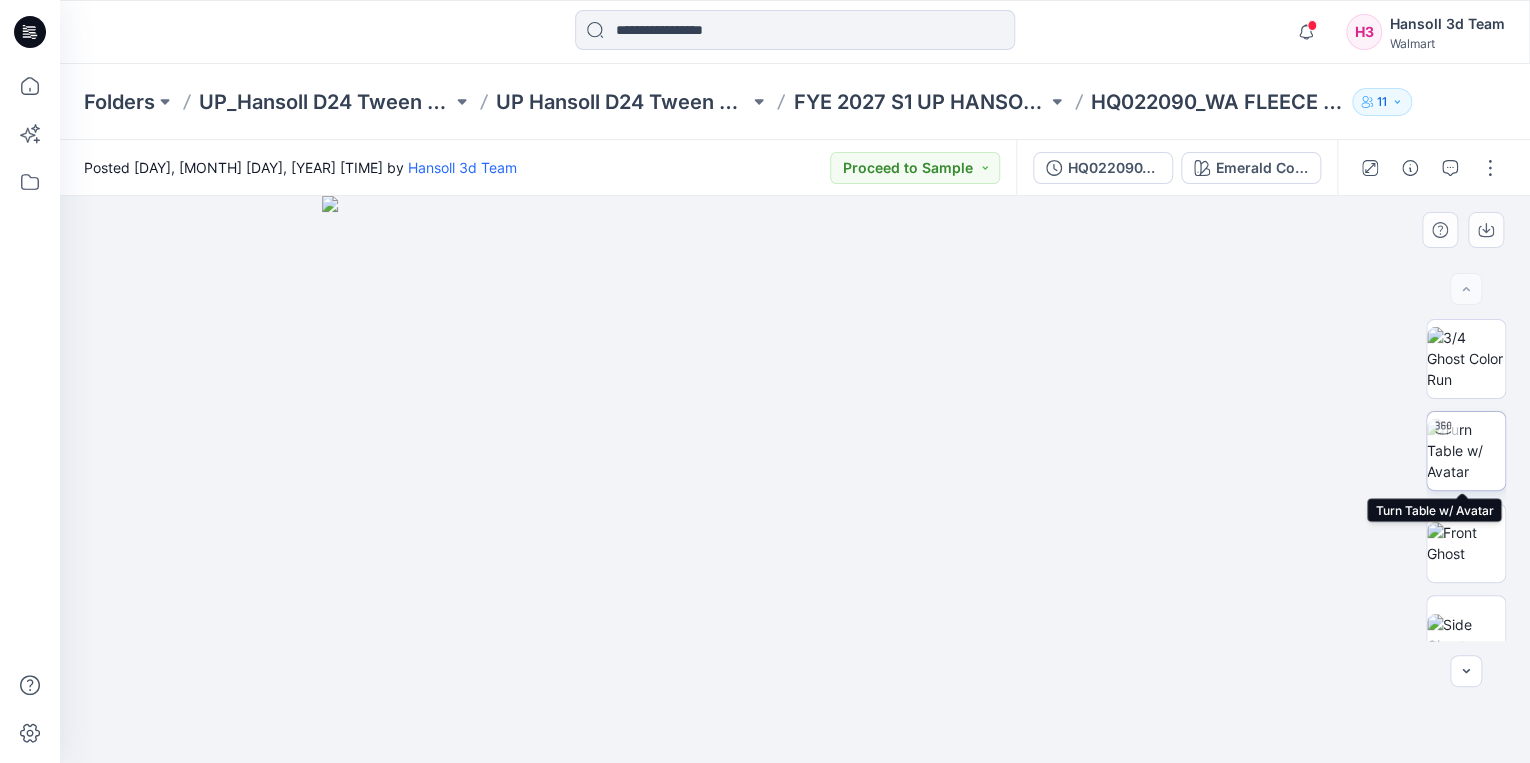 click at bounding box center (1466, 450) 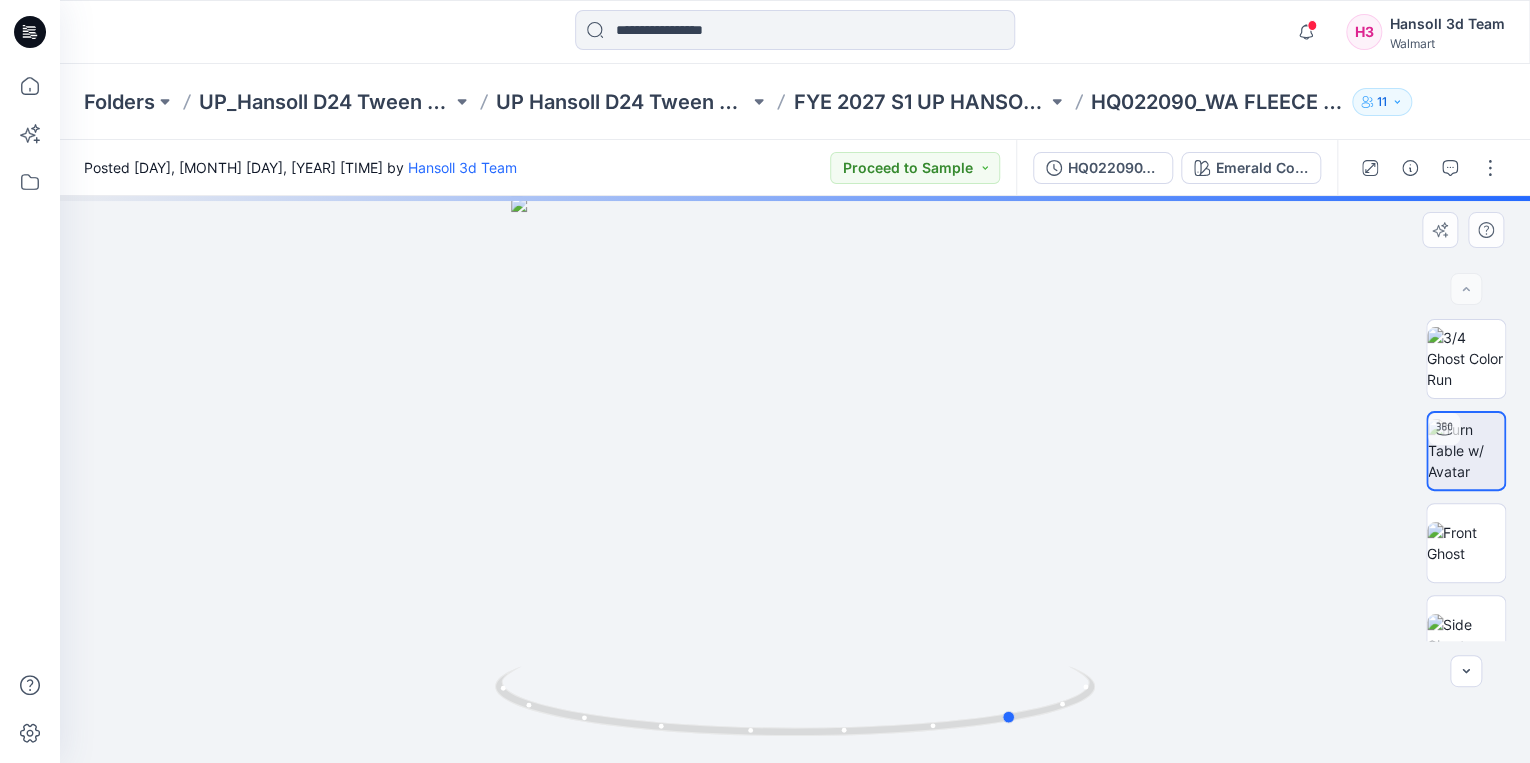 drag, startPoint x: 932, startPoint y: 732, endPoint x: 1154, endPoint y: 704, distance: 223.7588 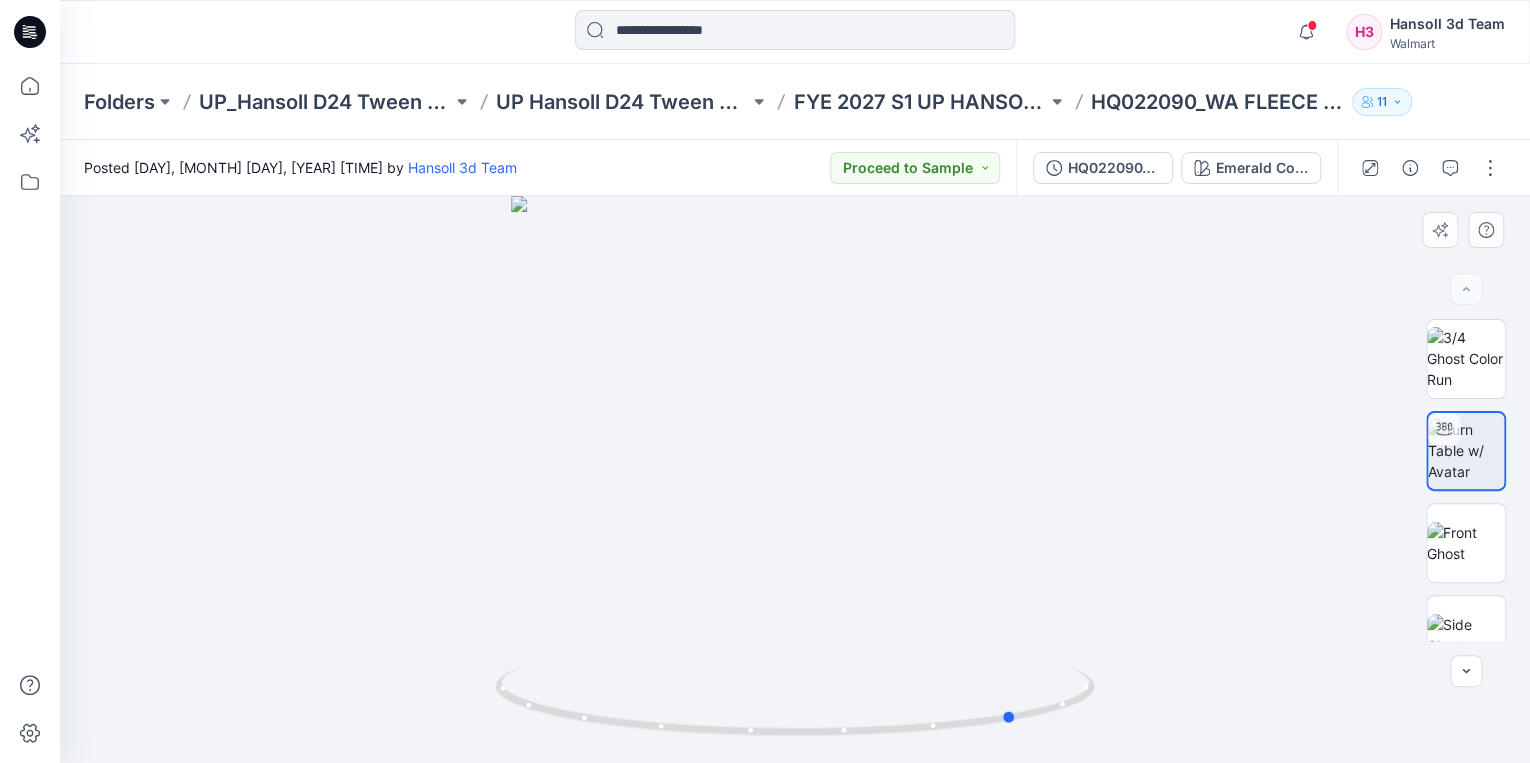 click at bounding box center [795, 479] 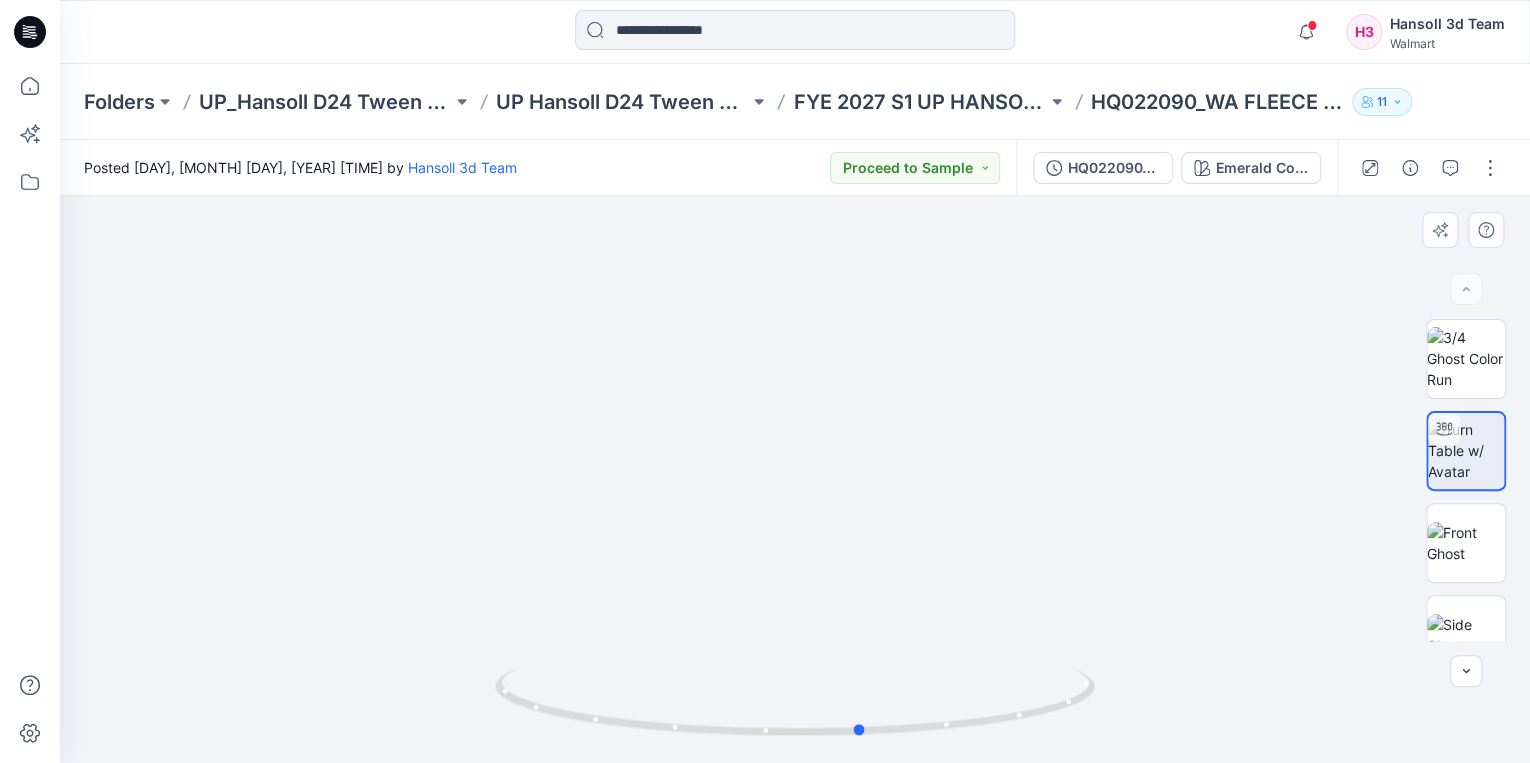 drag, startPoint x: 988, startPoint y: 721, endPoint x: 948, endPoint y: 628, distance: 101.23734 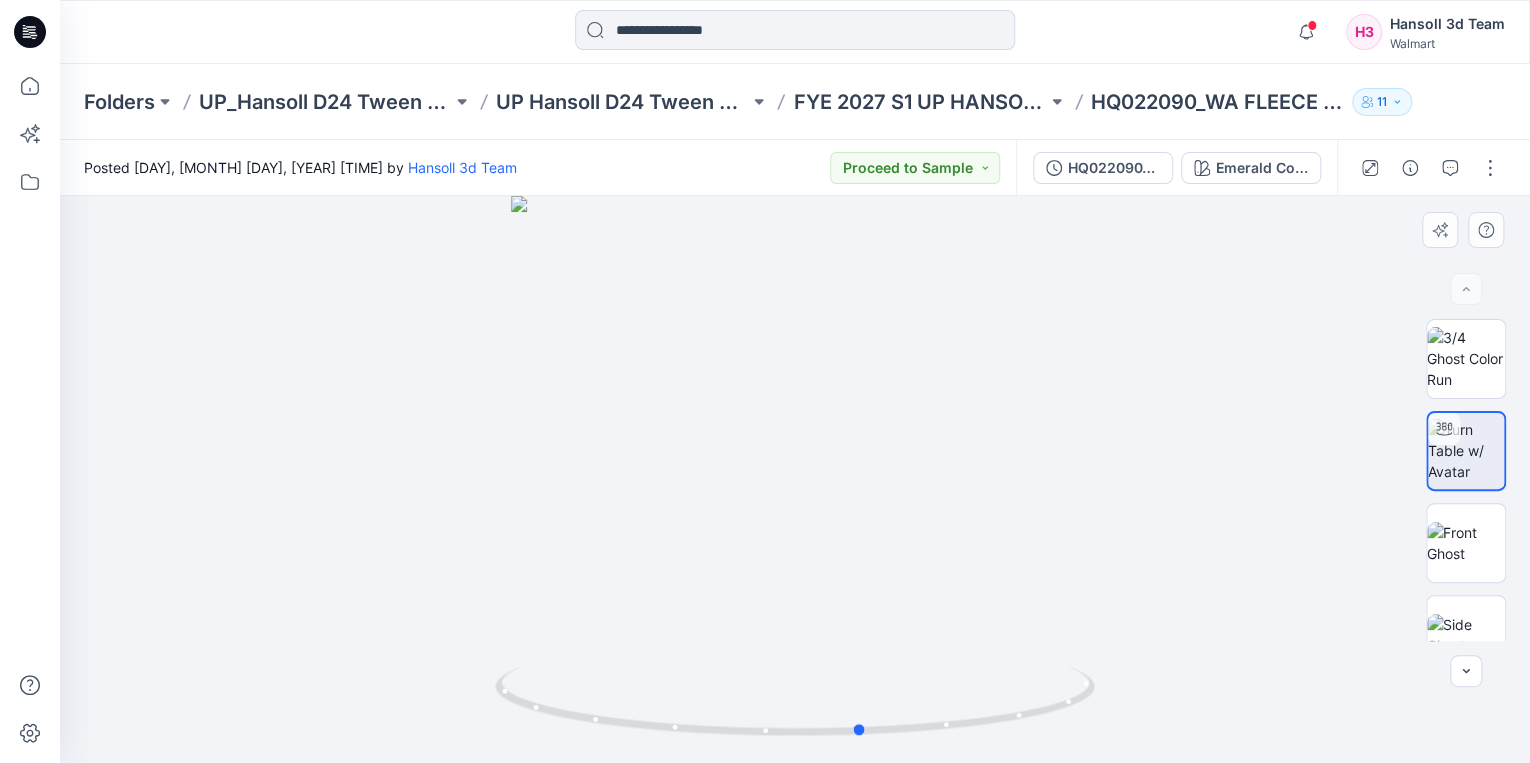 click 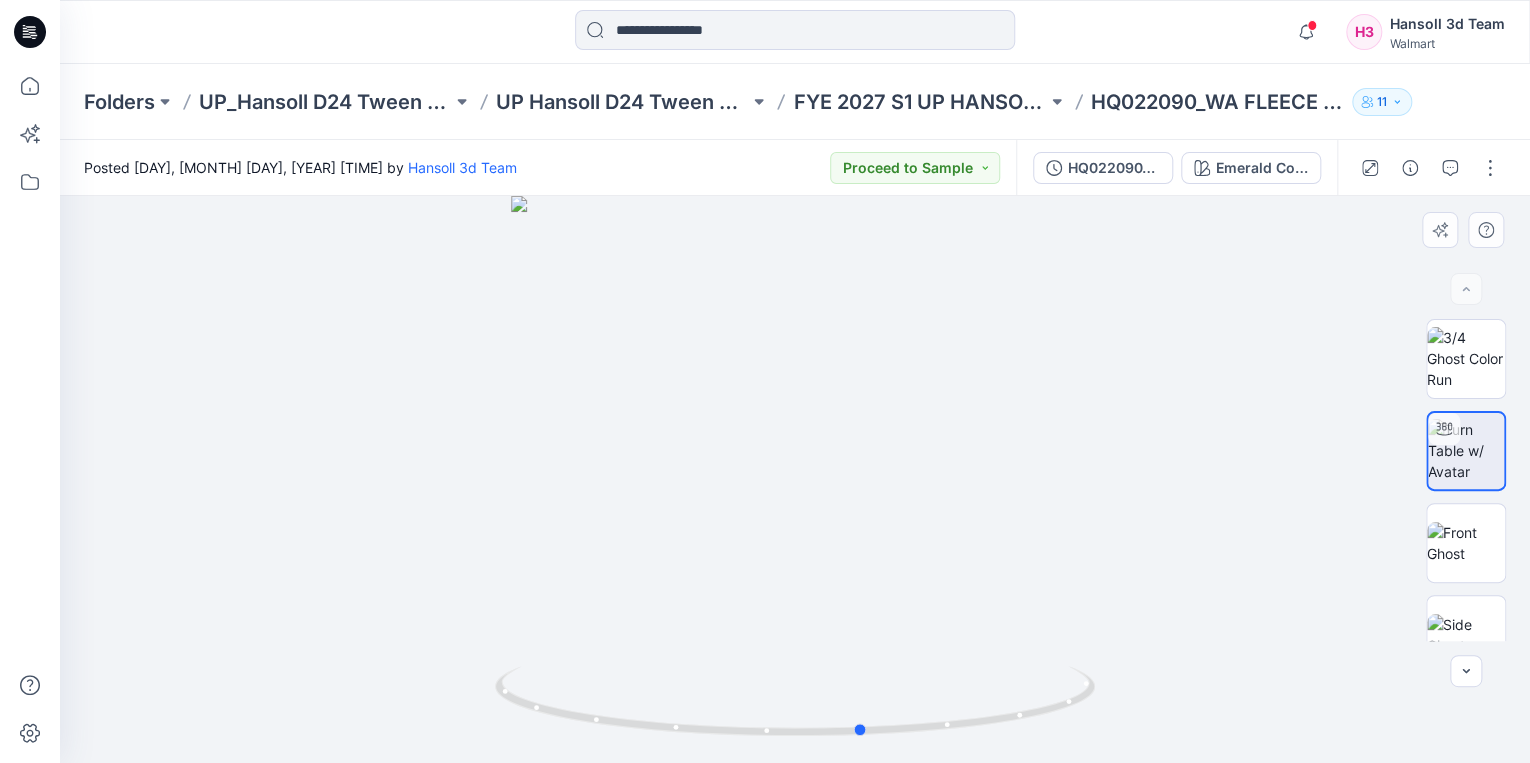 click at bounding box center (795, 479) 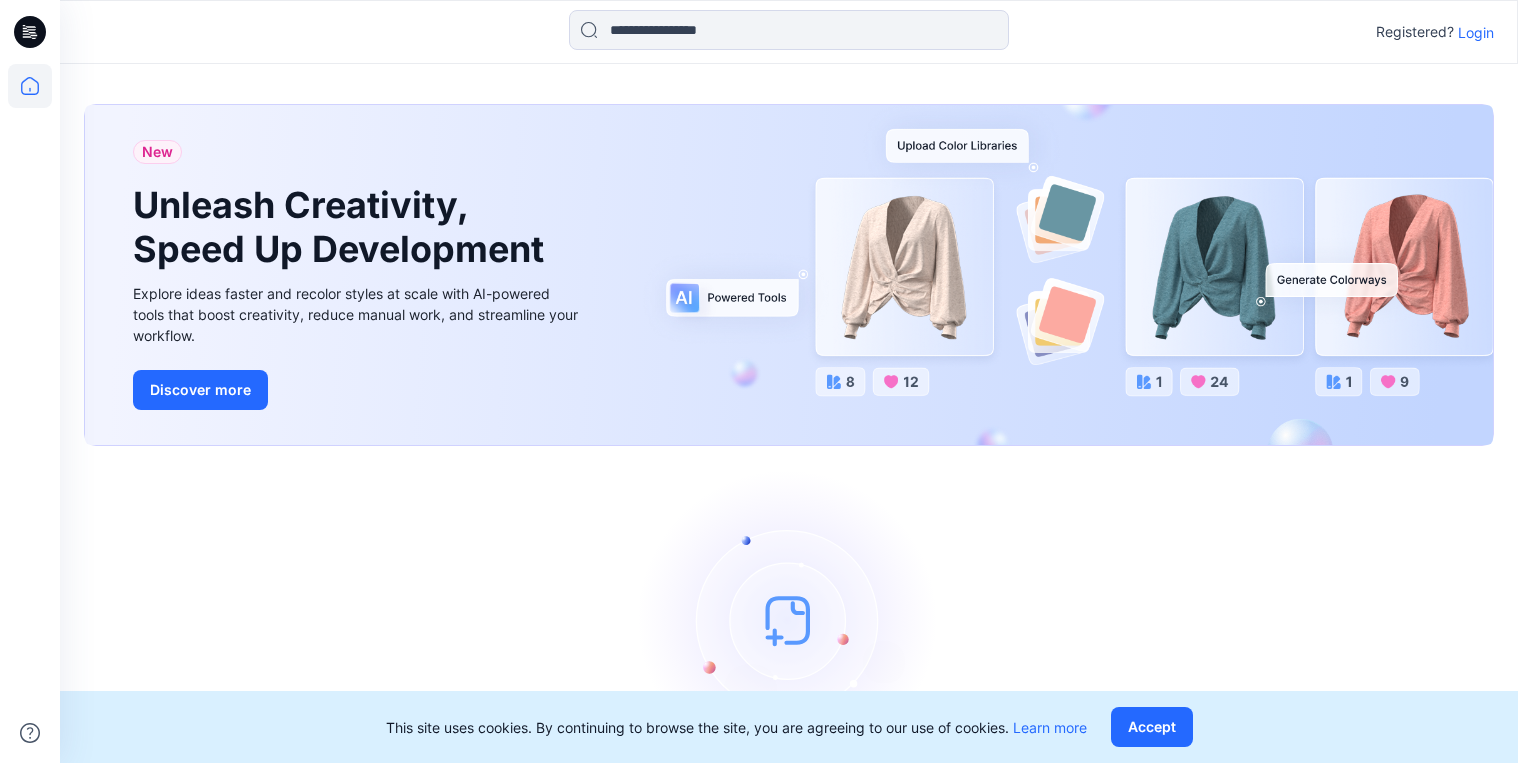 scroll, scrollTop: 0, scrollLeft: 0, axis: both 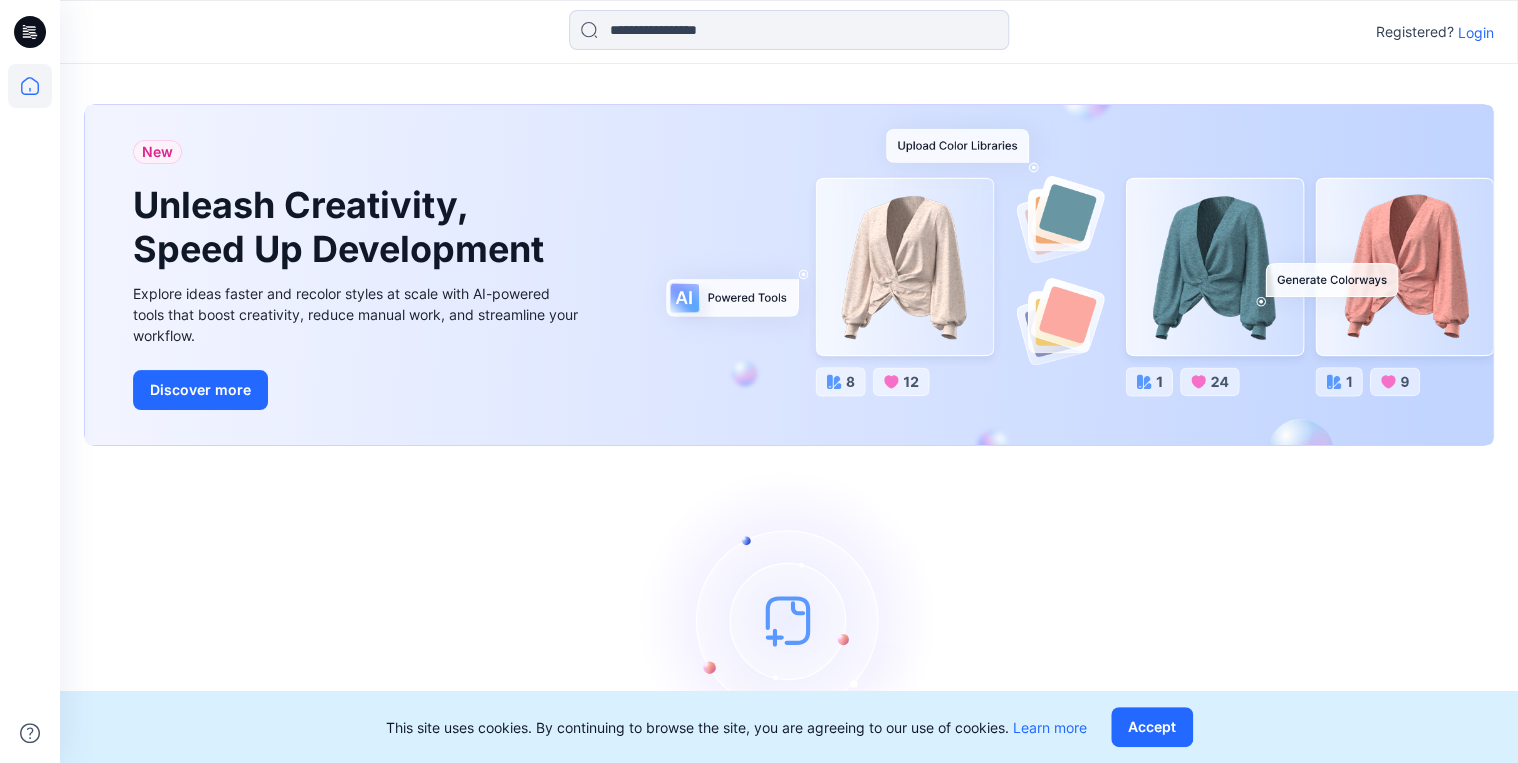 drag, startPoint x: 368, startPoint y: 33, endPoint x: 320, endPoint y: 4, distance: 56.0803 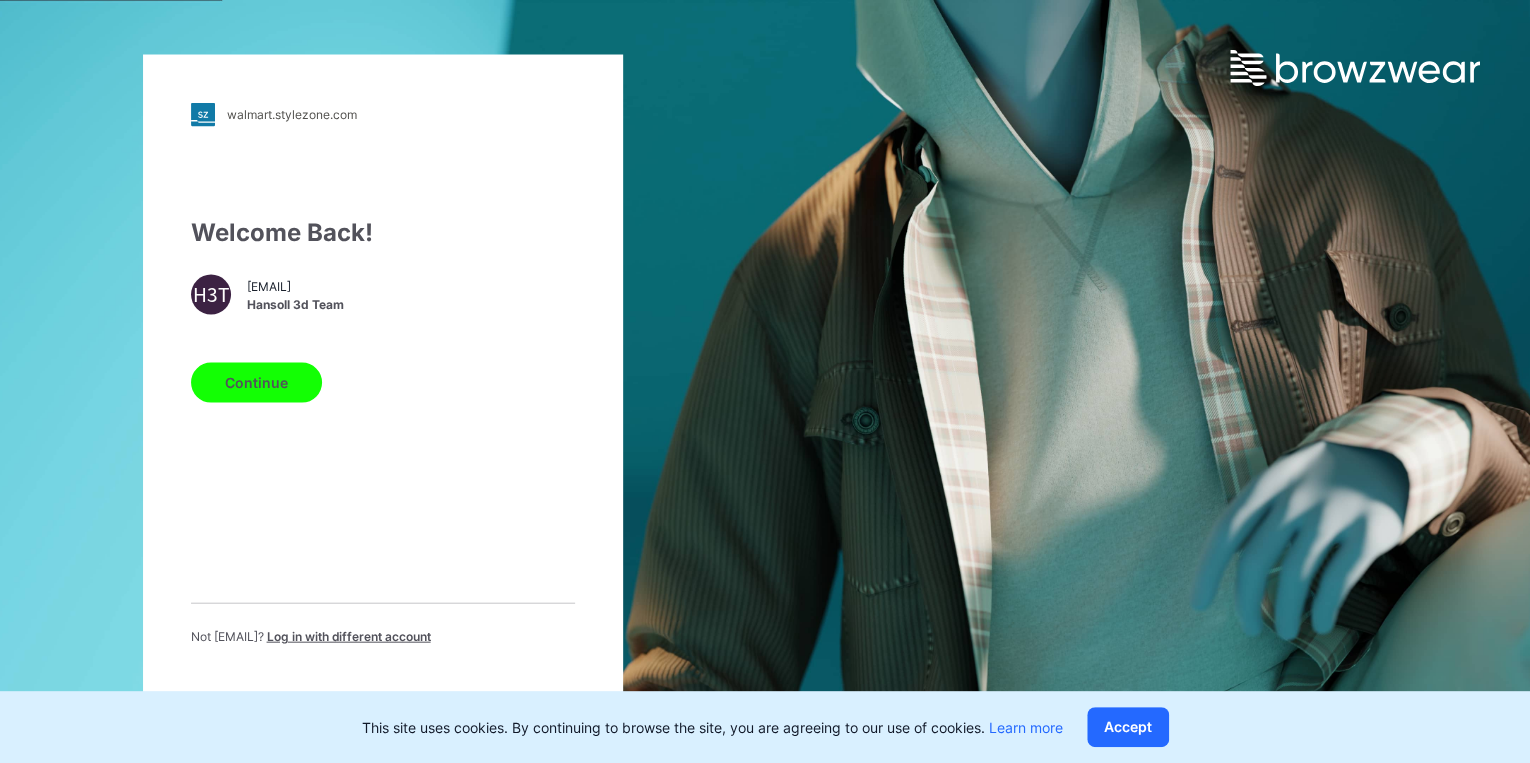 click on "Hansoll 3d Team" at bounding box center (295, 305) 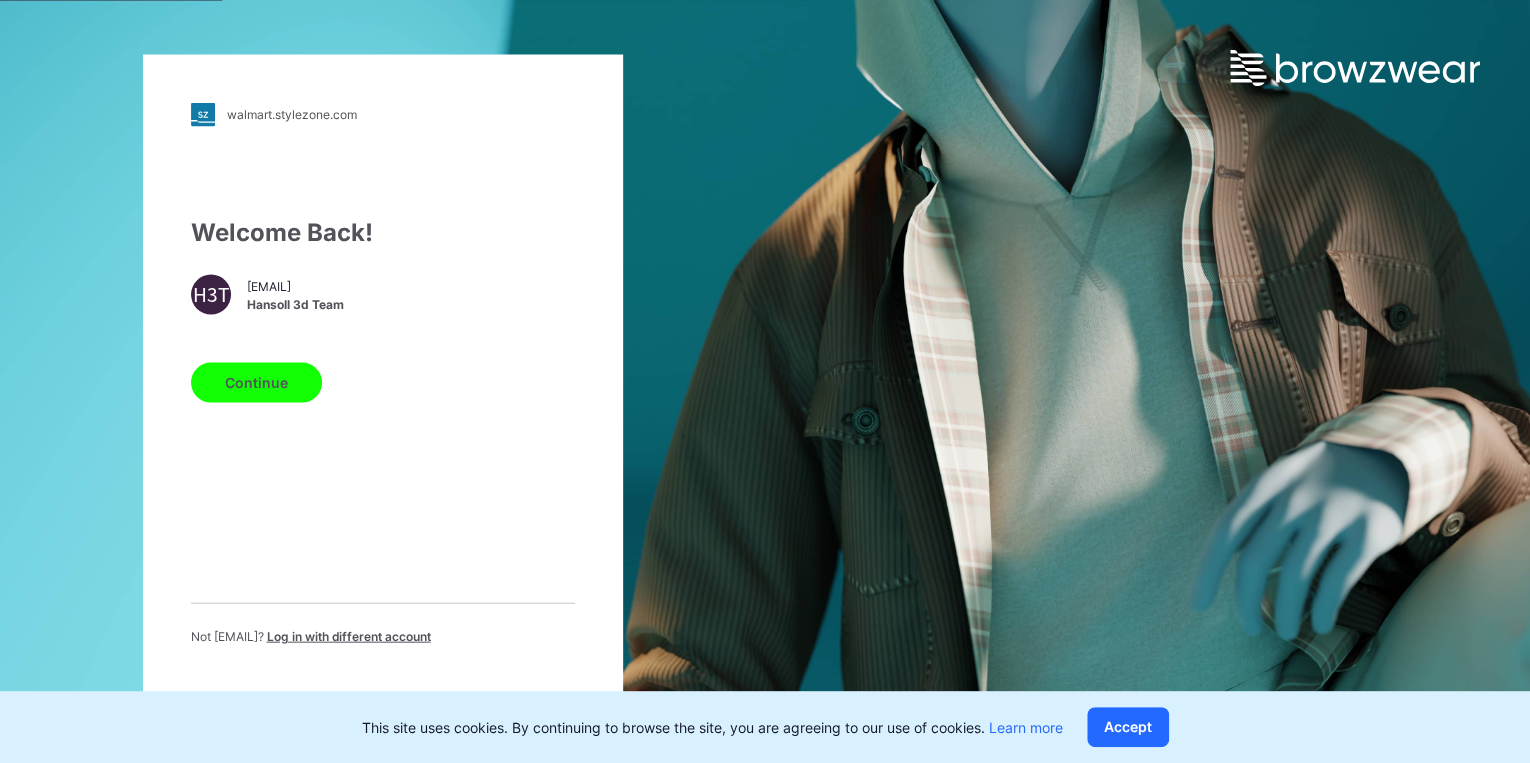 click on "Continue" at bounding box center [256, 382] 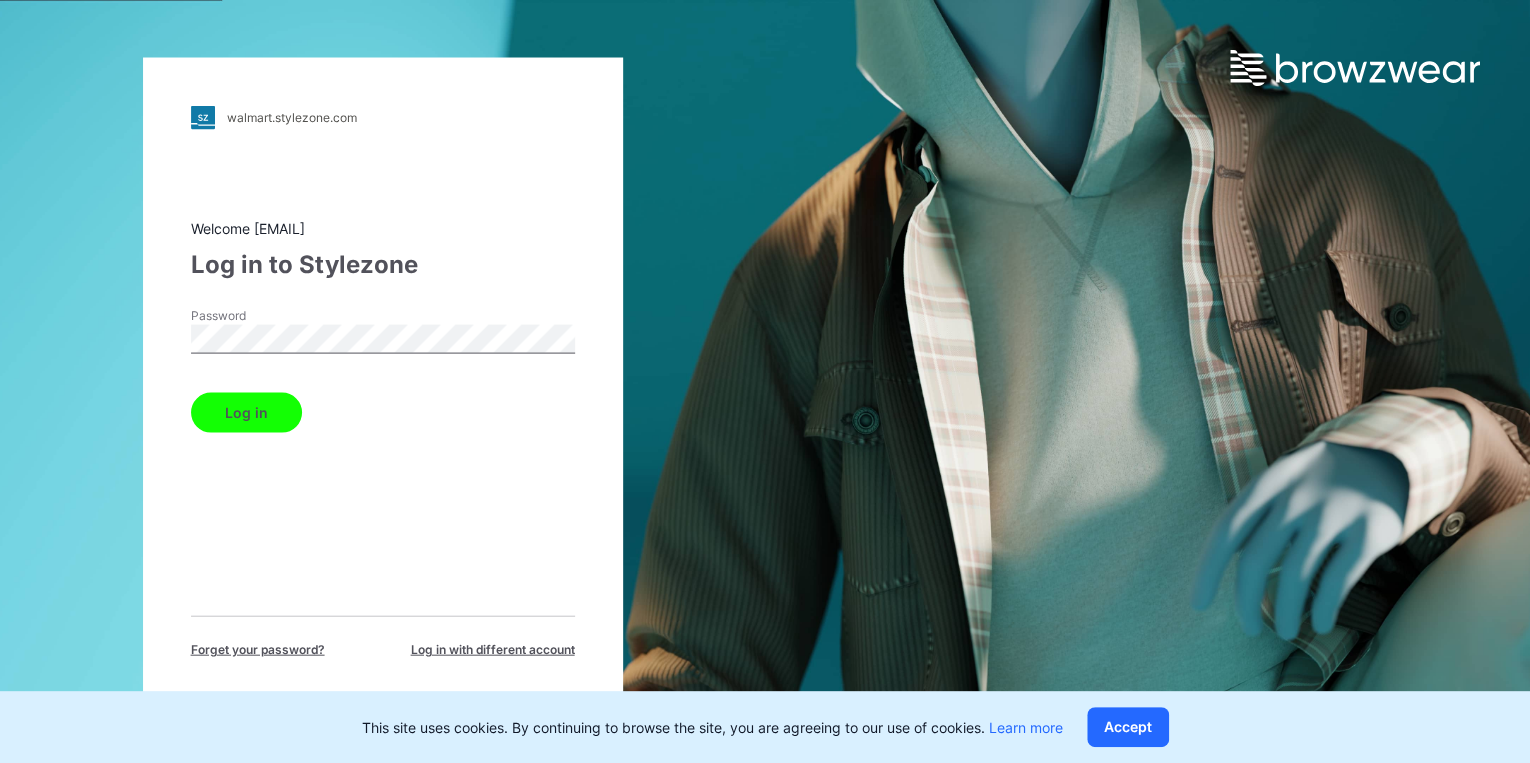 click on "Password" at bounding box center [261, 315] 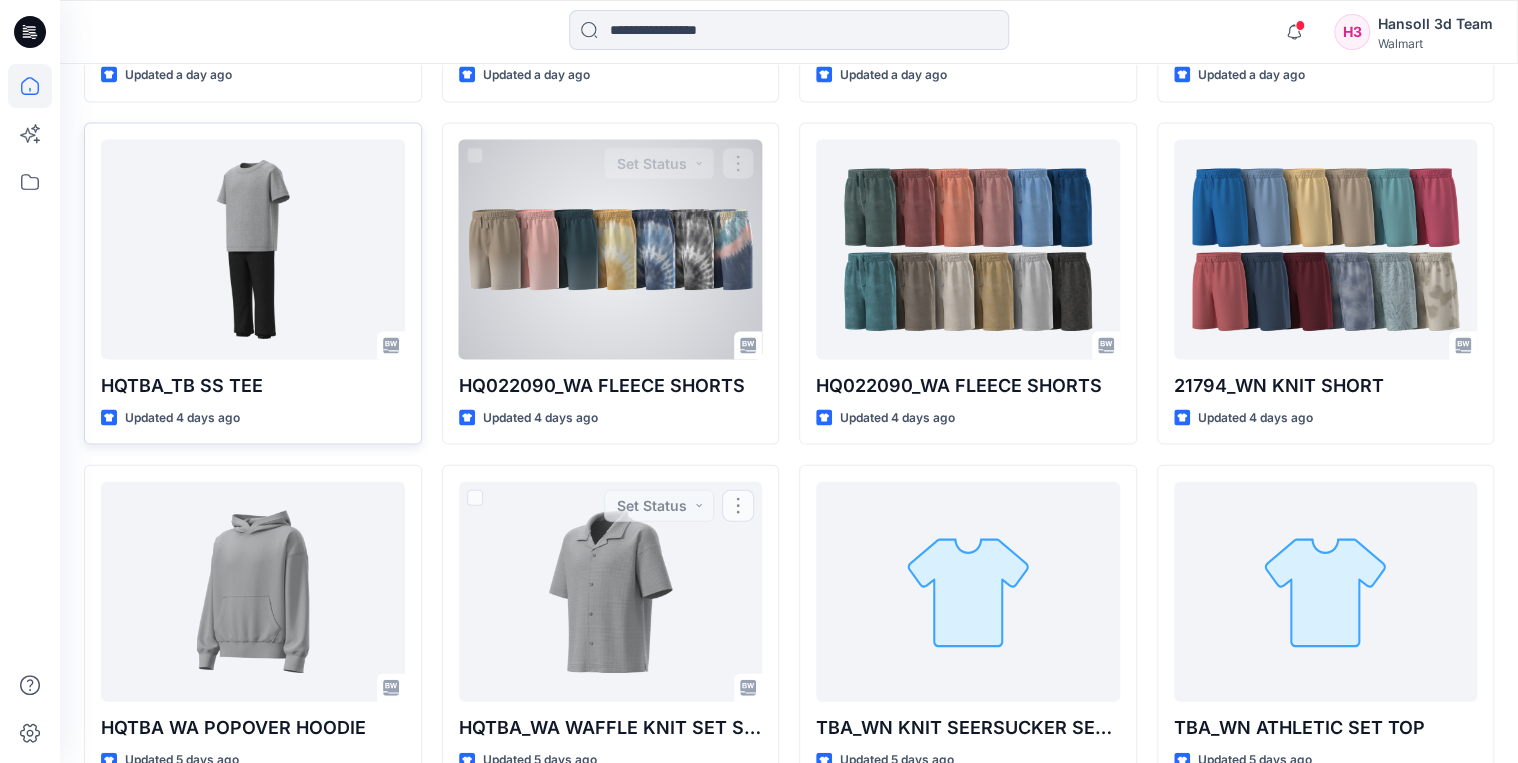 scroll, scrollTop: 1881, scrollLeft: 0, axis: vertical 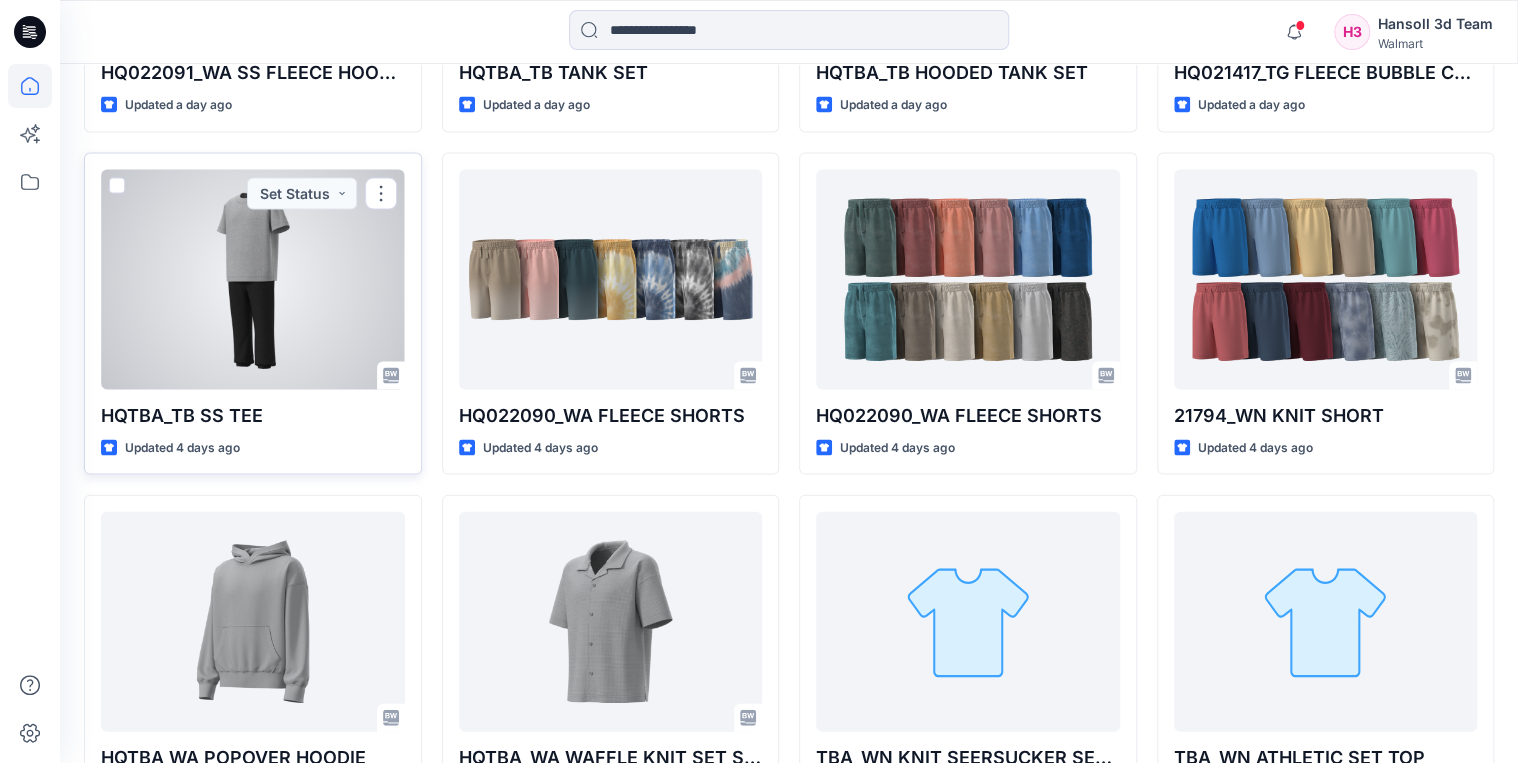 click at bounding box center [253, 279] 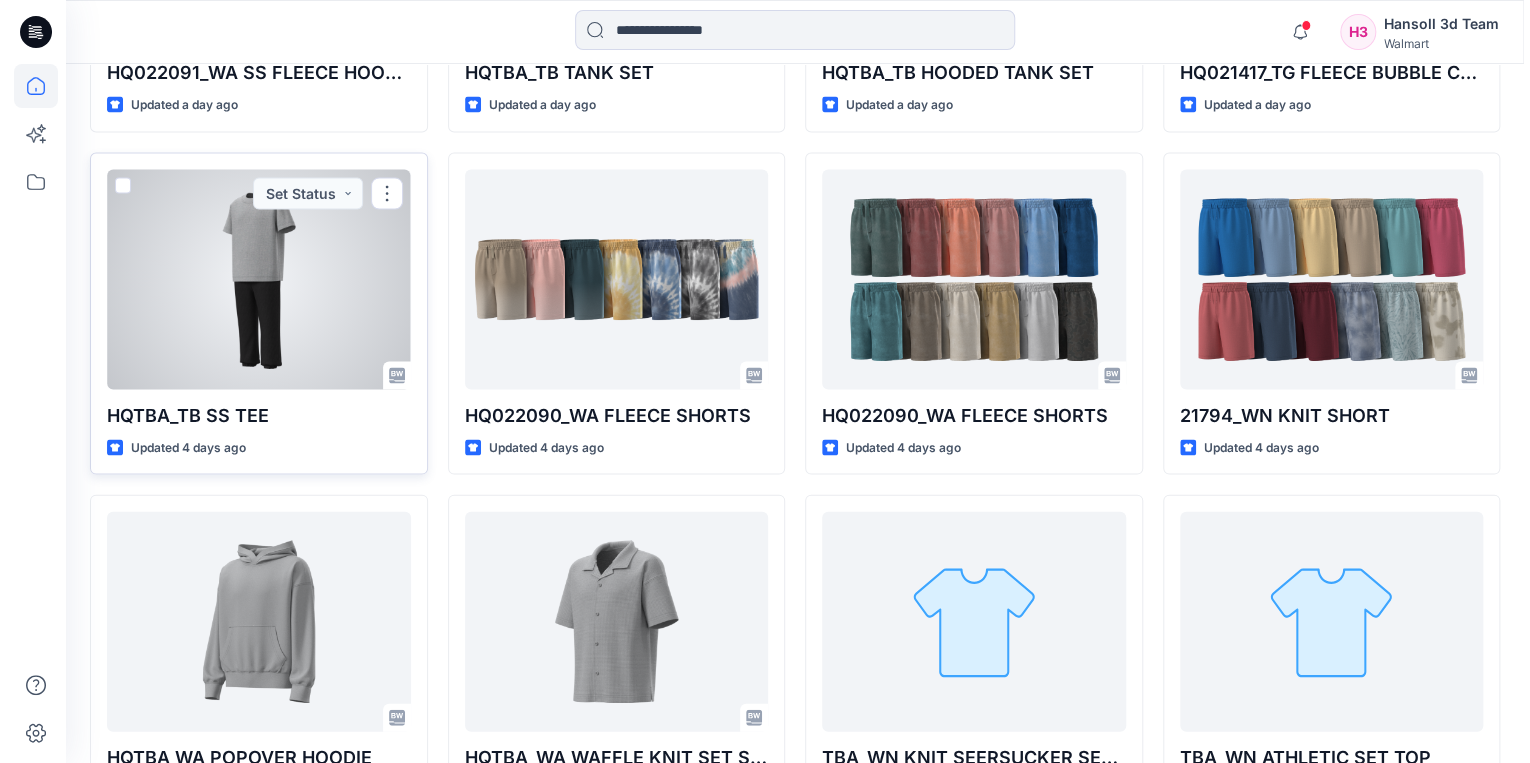 scroll, scrollTop: 0, scrollLeft: 0, axis: both 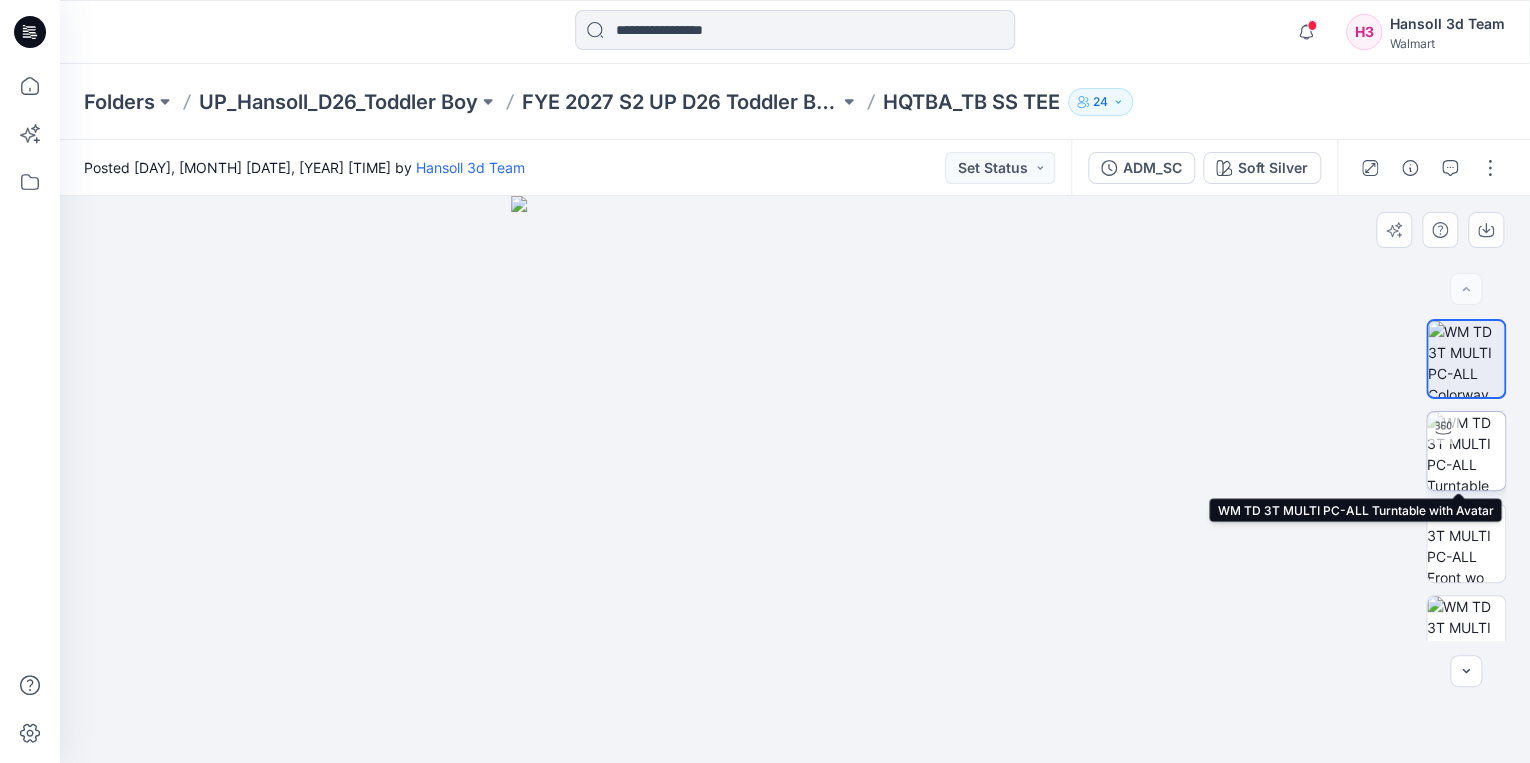 click at bounding box center (1466, 451) 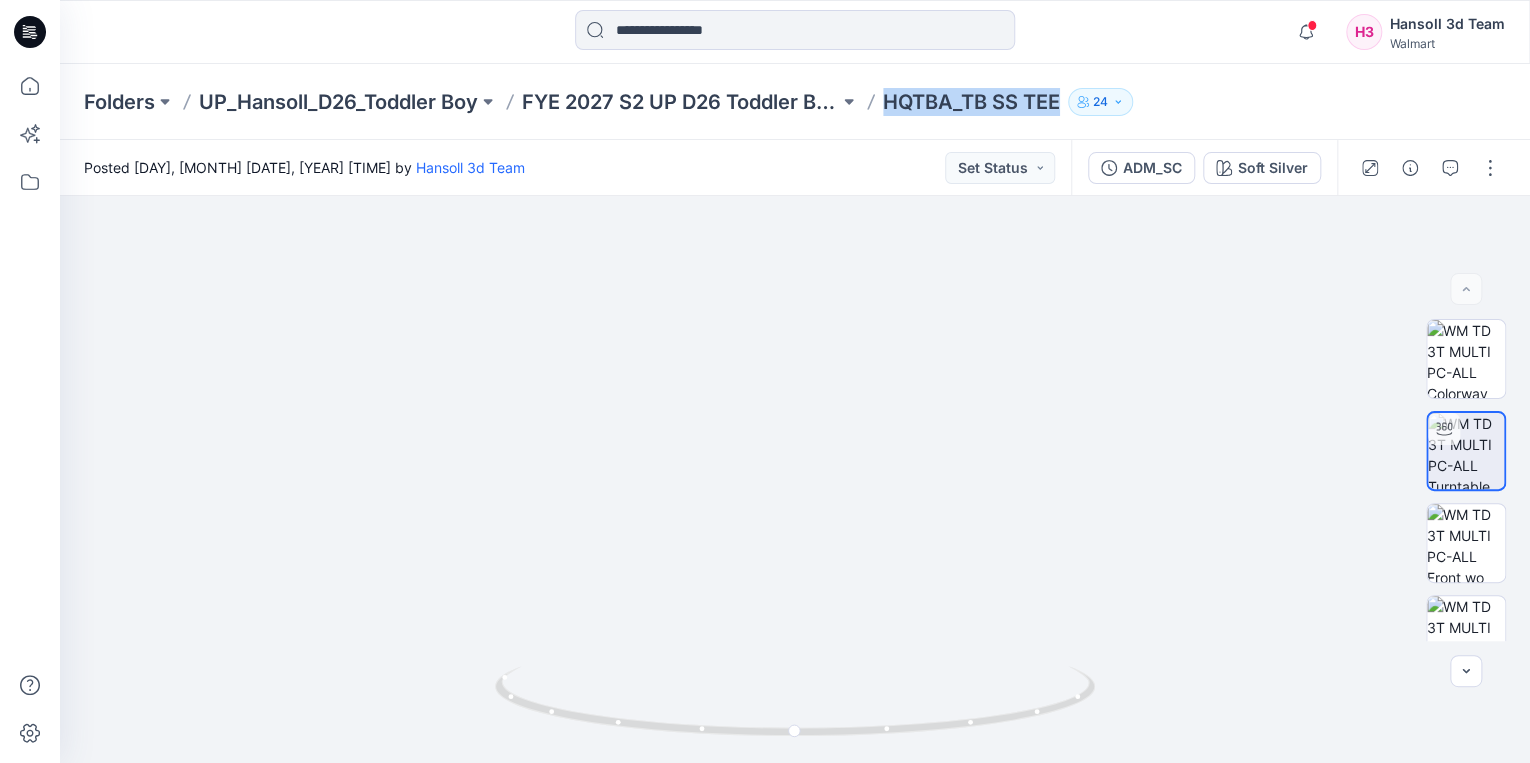 drag, startPoint x: 1069, startPoint y: 100, endPoint x: 888, endPoint y: 109, distance: 181.22362 